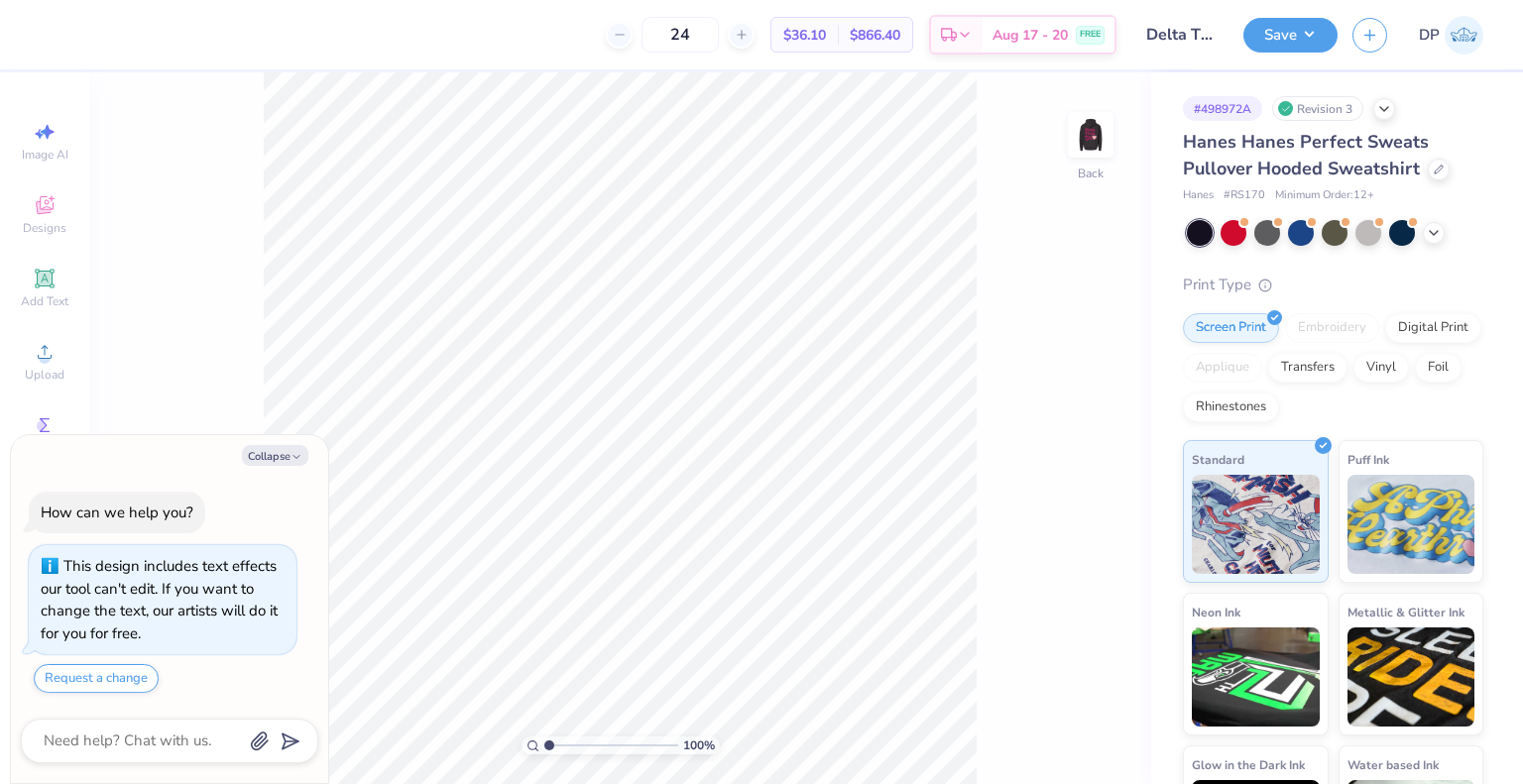 type on "x" 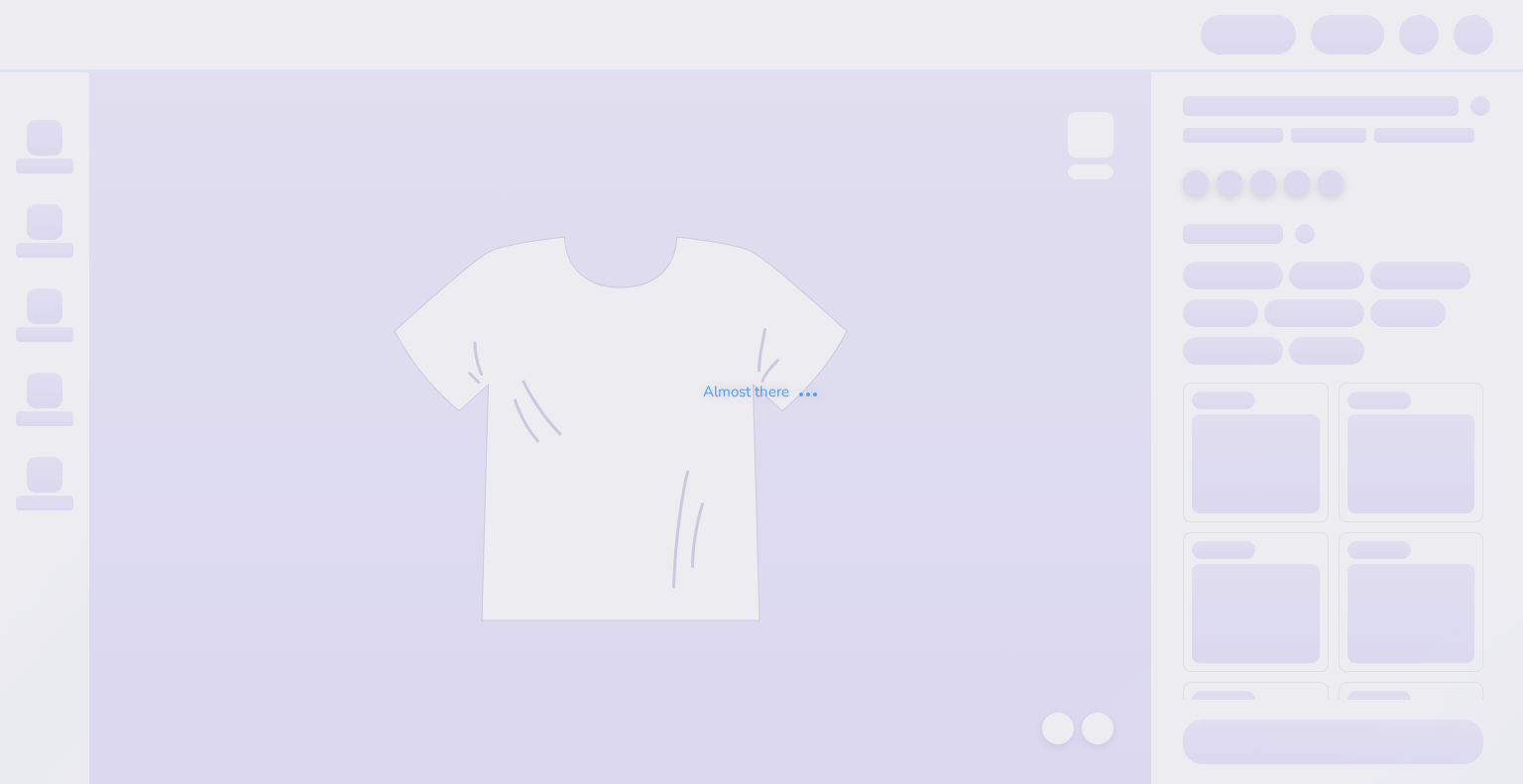 scroll, scrollTop: 0, scrollLeft: 0, axis: both 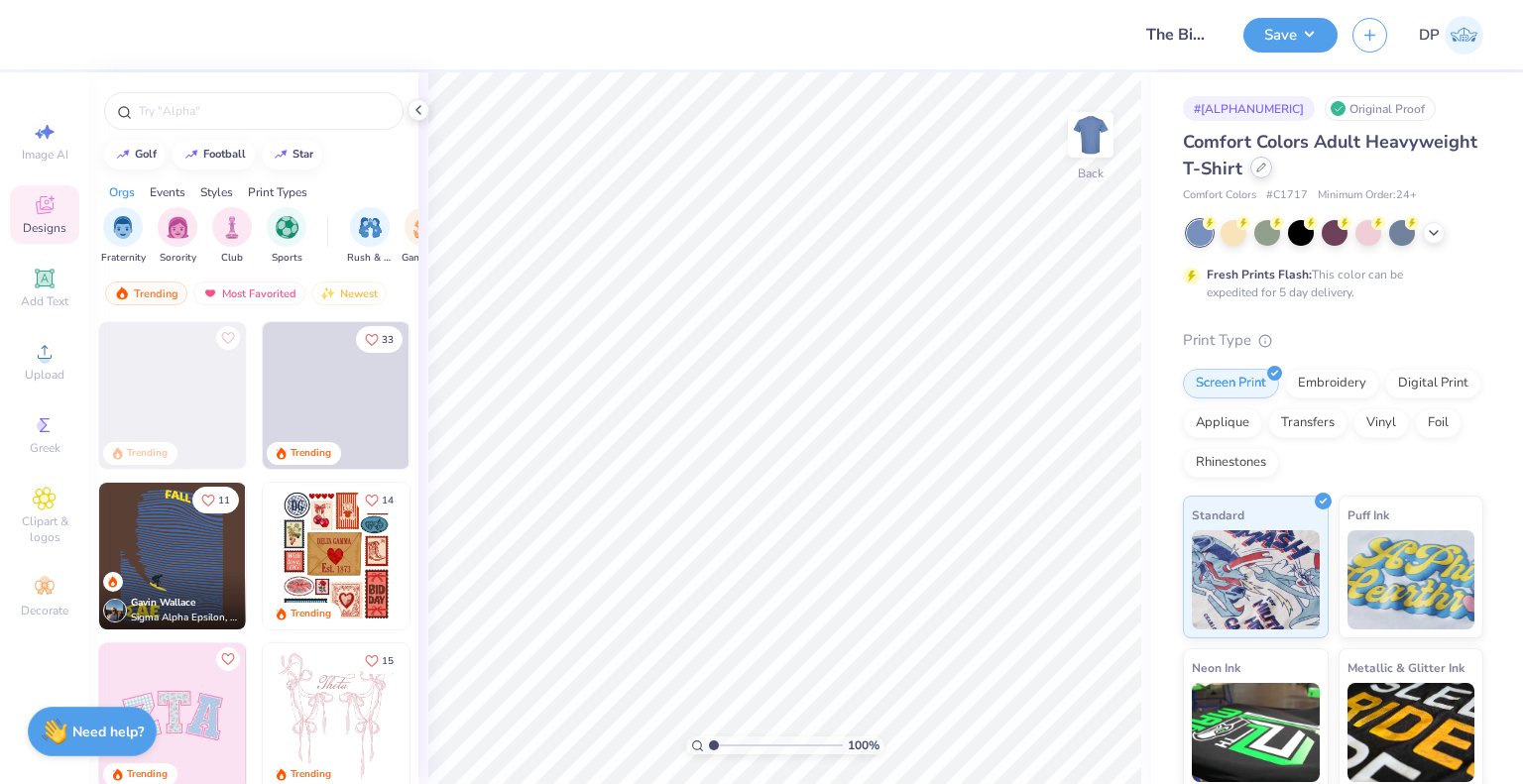 click 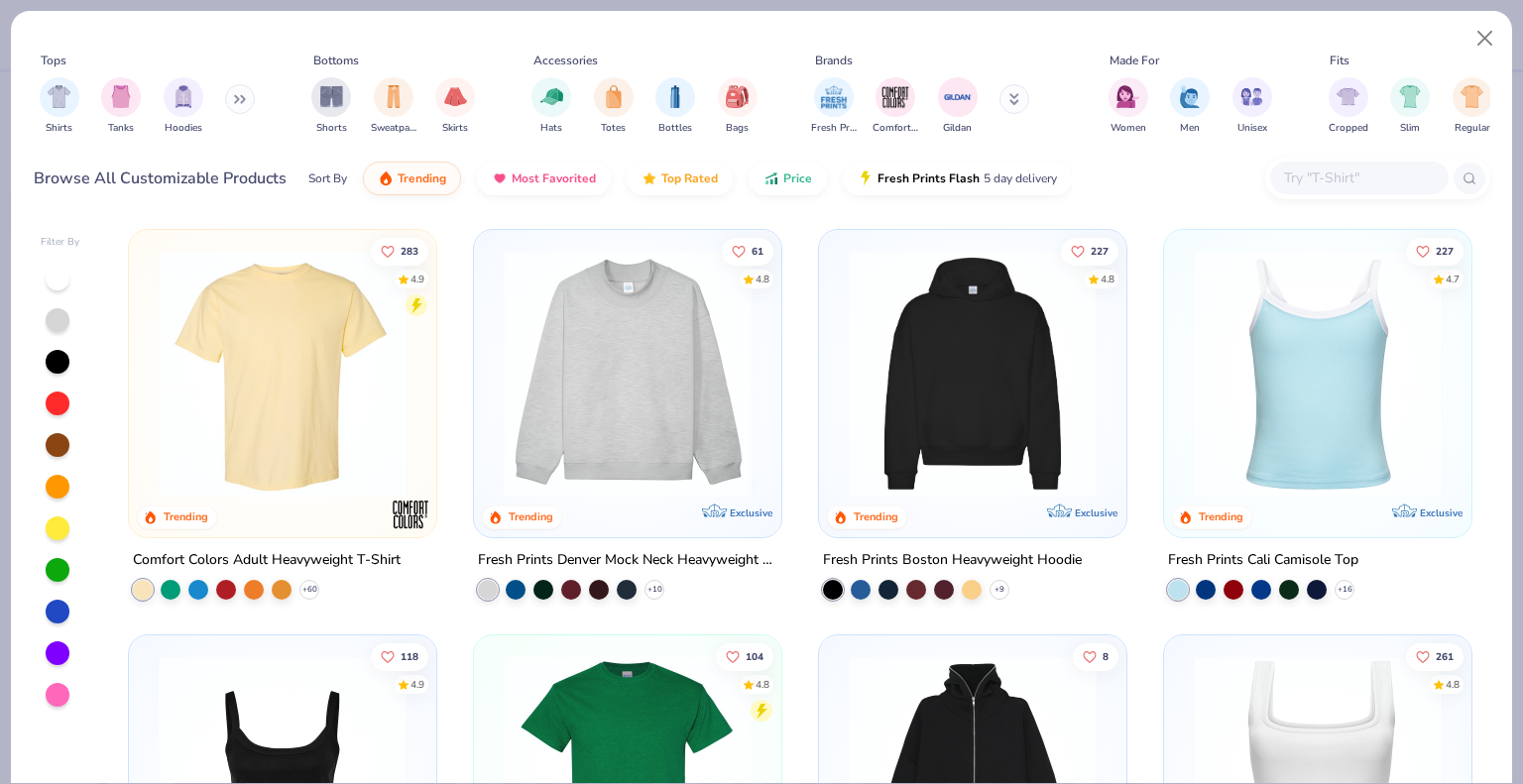 click 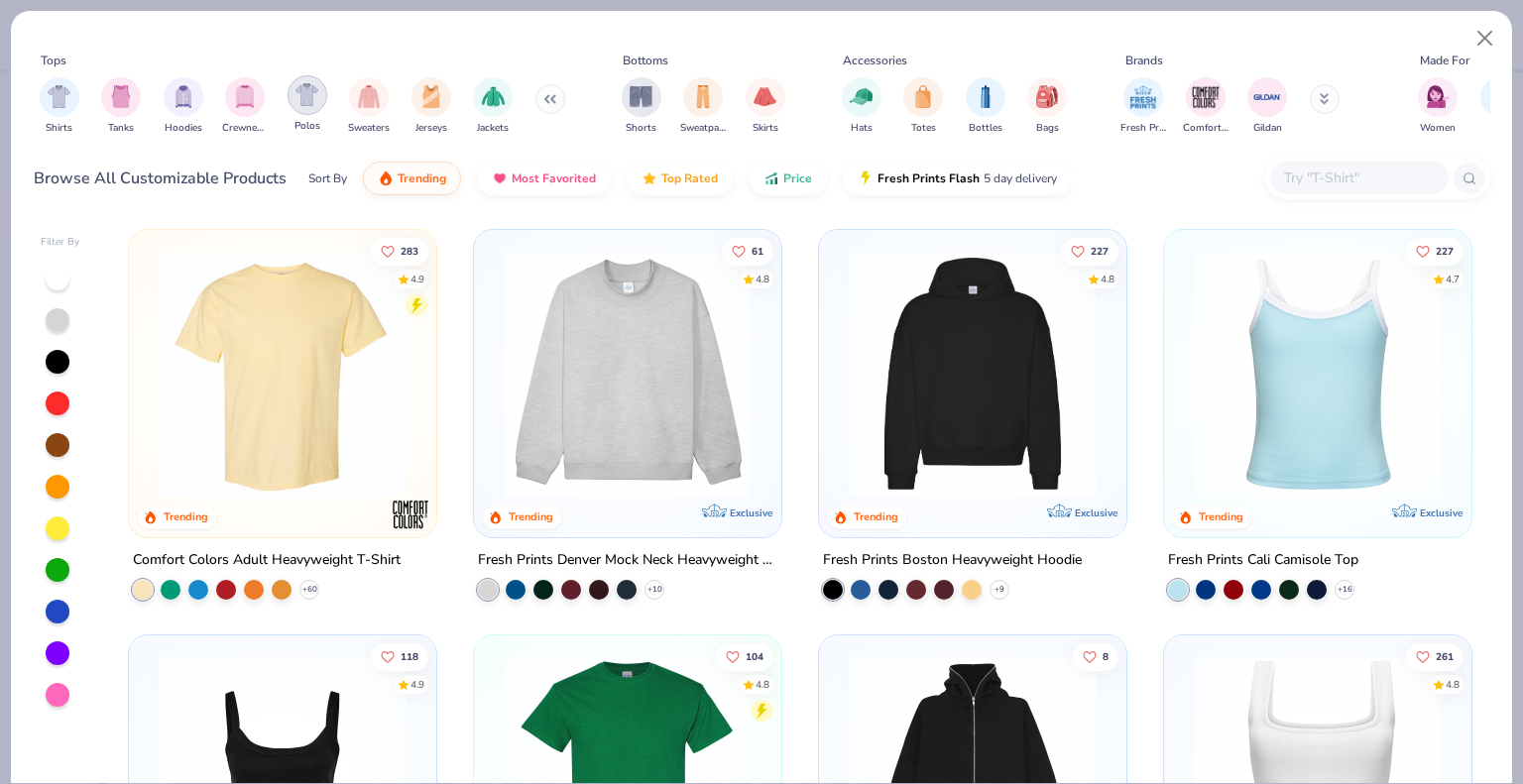 click at bounding box center [306, 94] 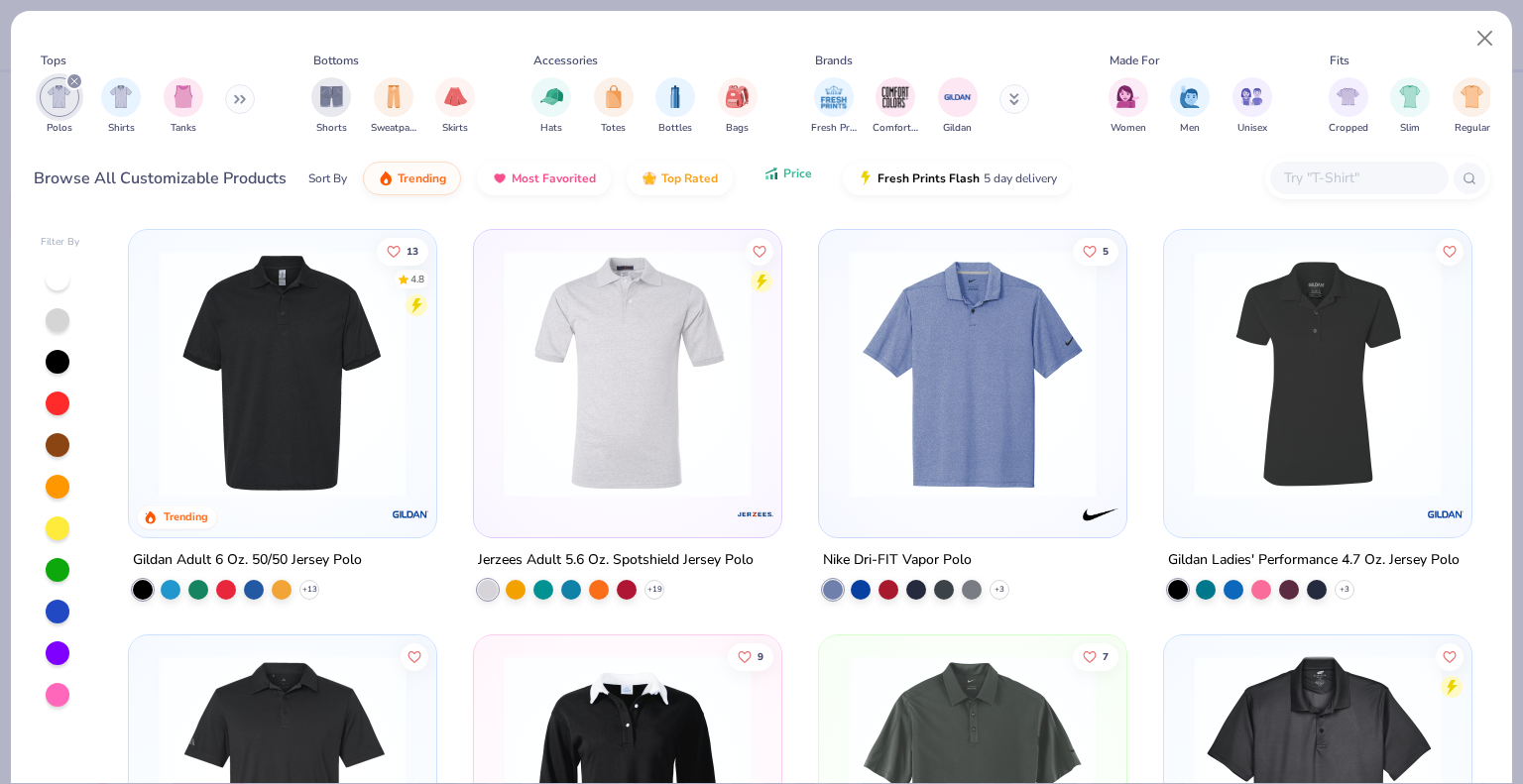 click 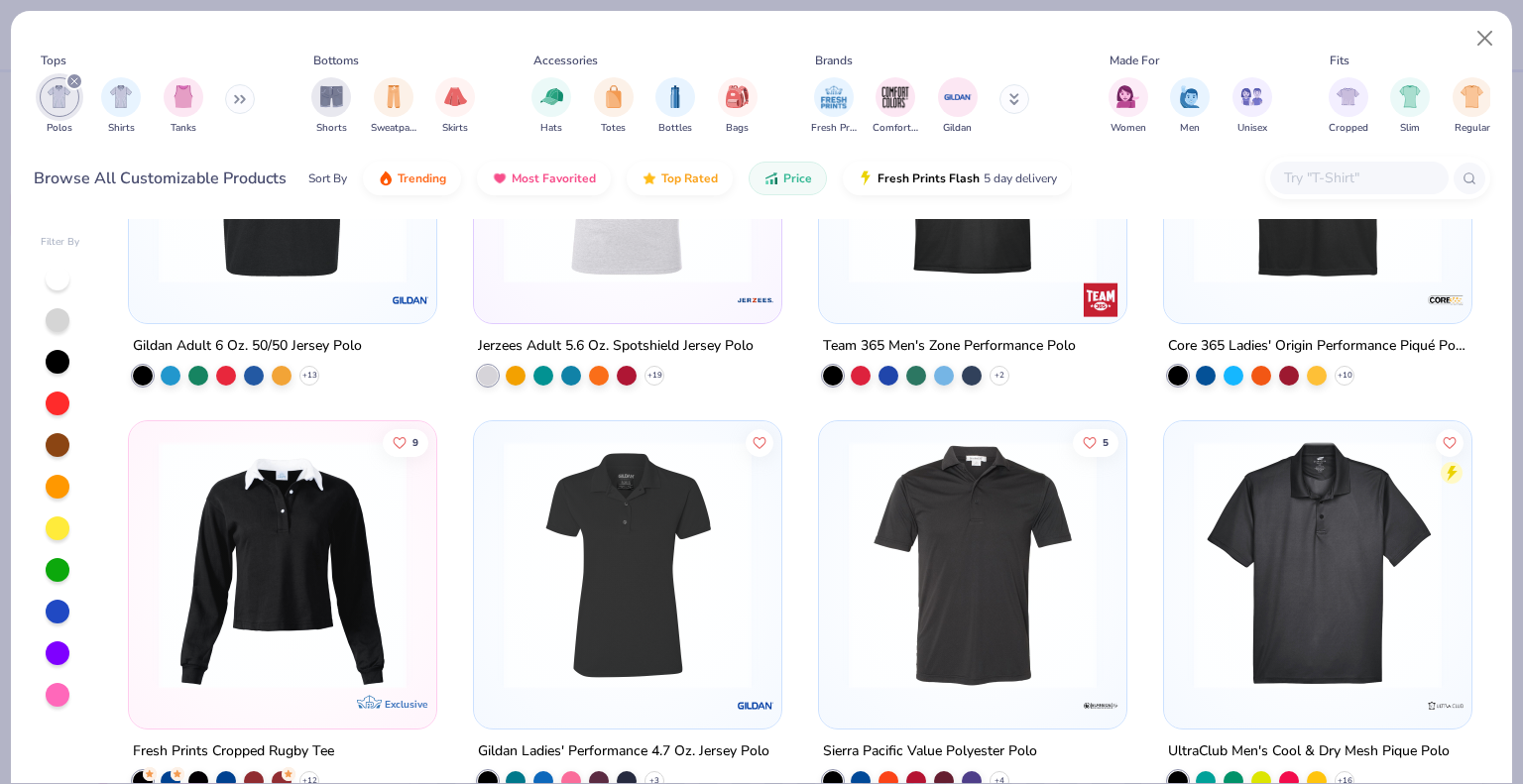 scroll, scrollTop: 0, scrollLeft: 0, axis: both 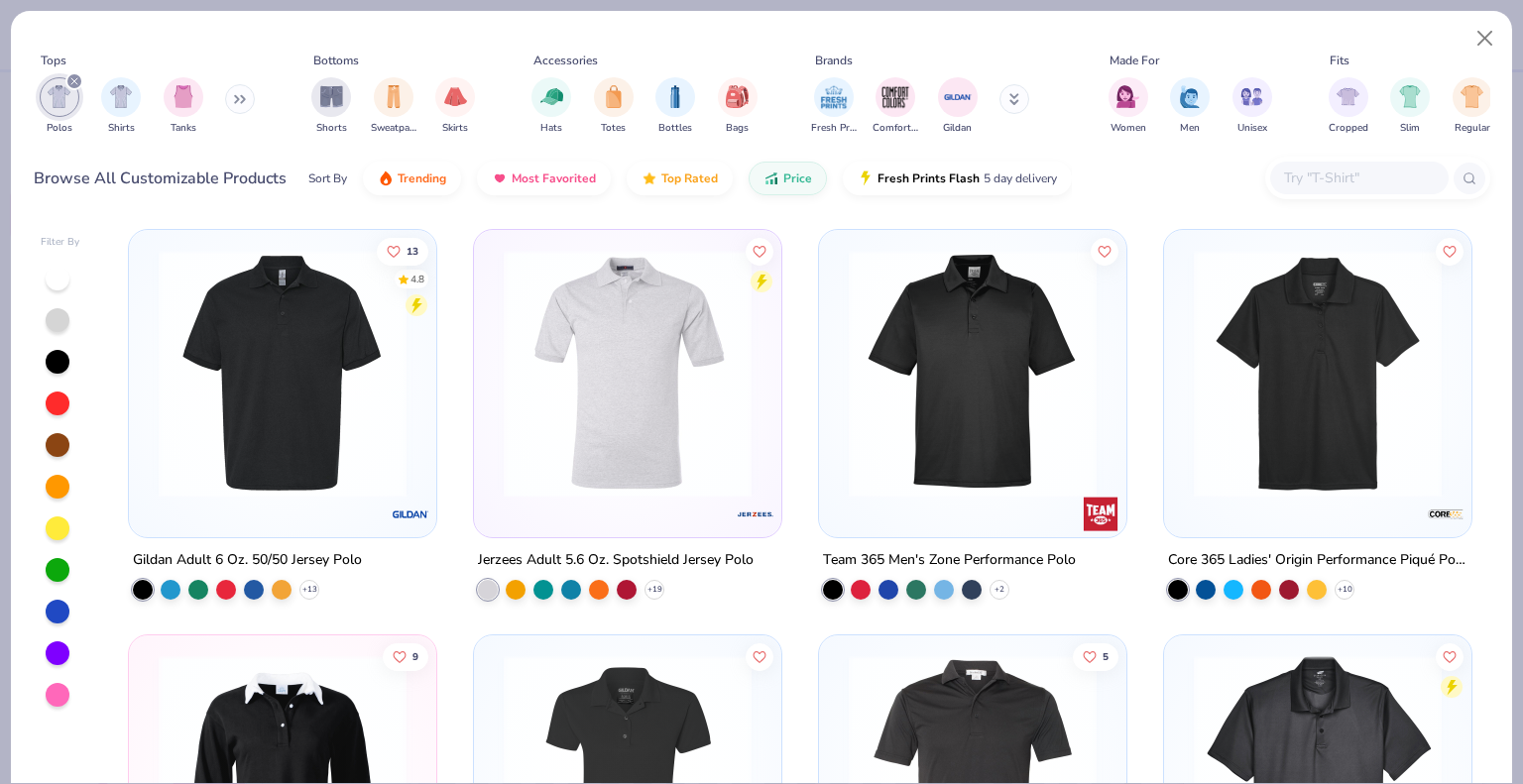 click at bounding box center [283, 374] 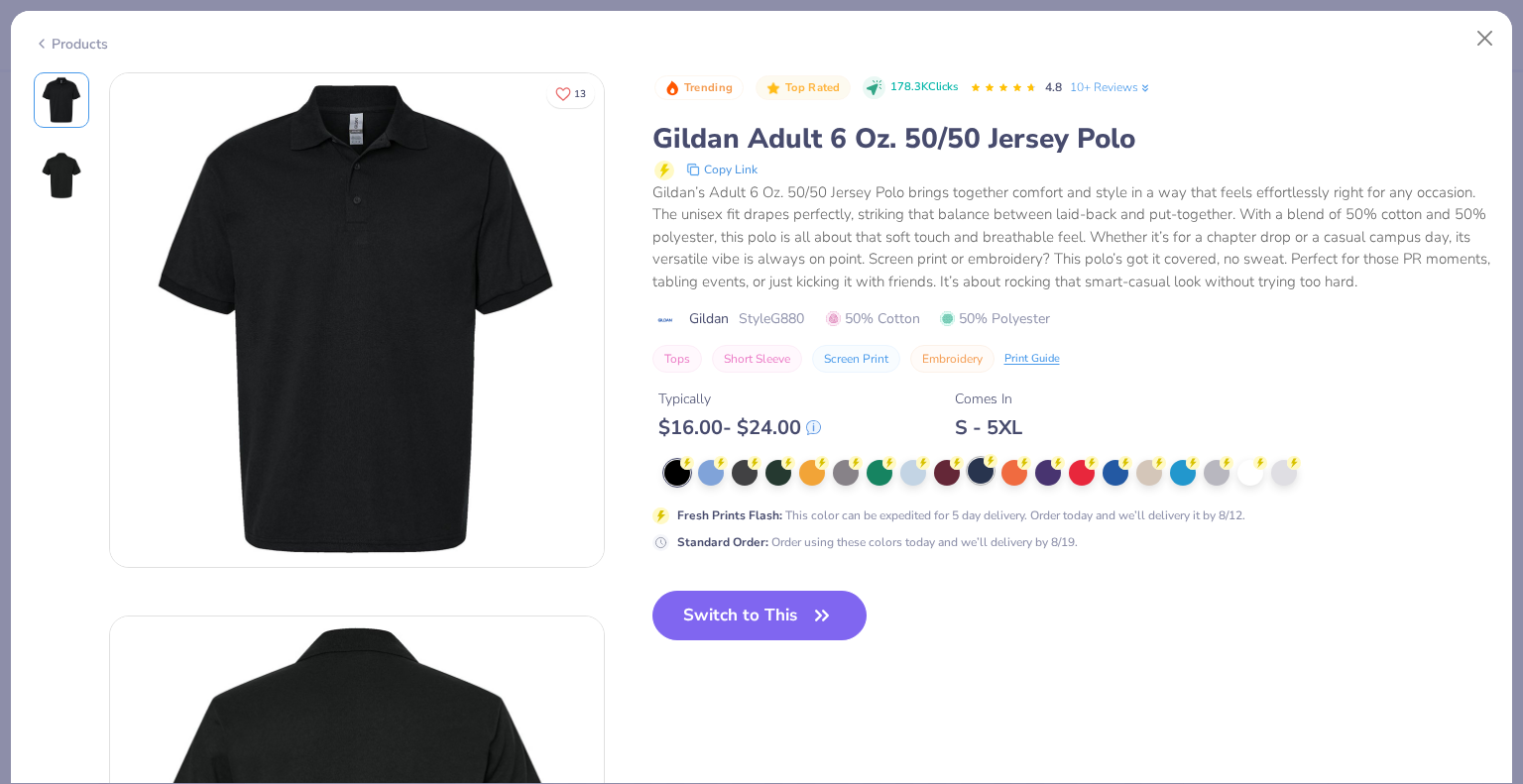click at bounding box center (981, 471) 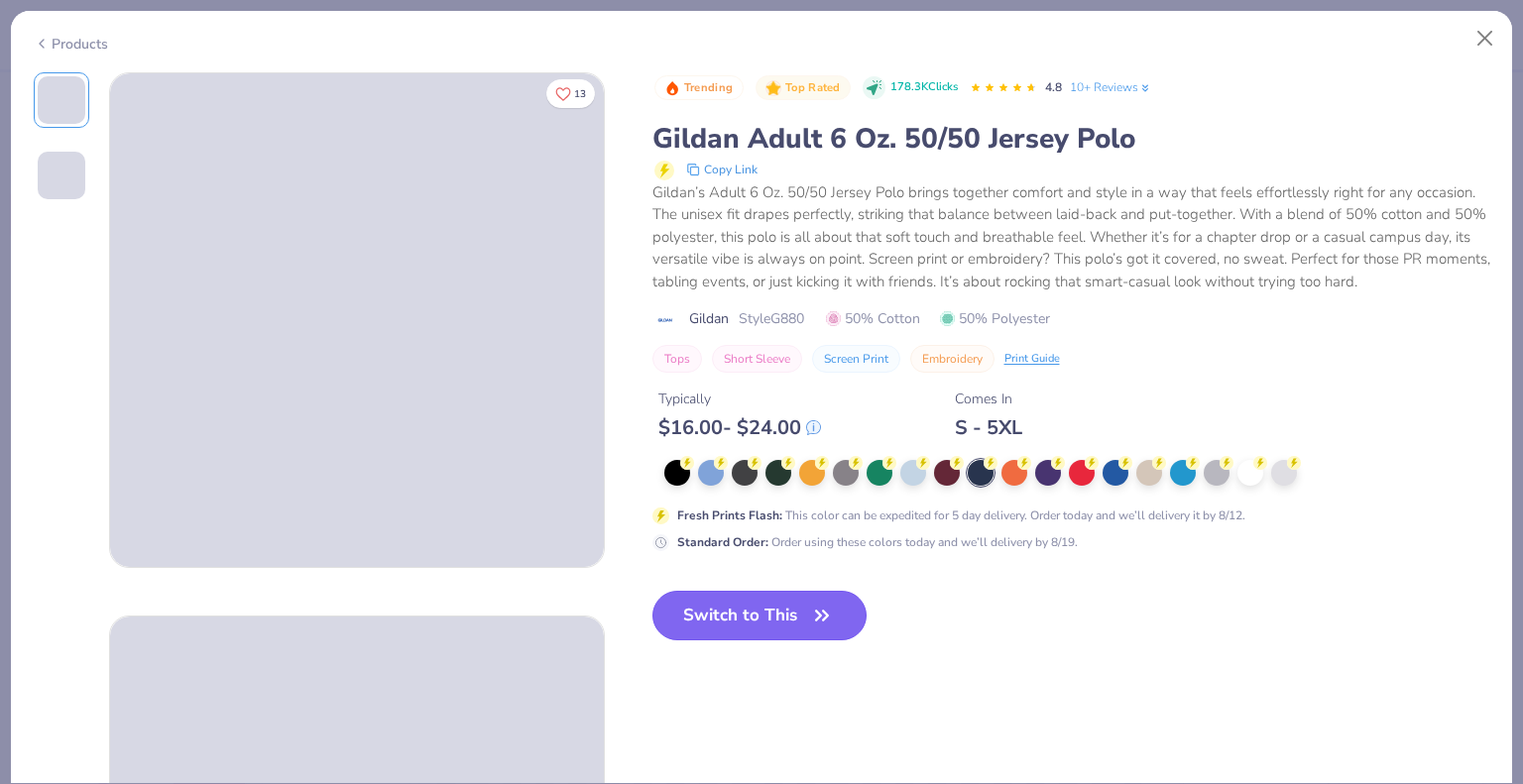 click 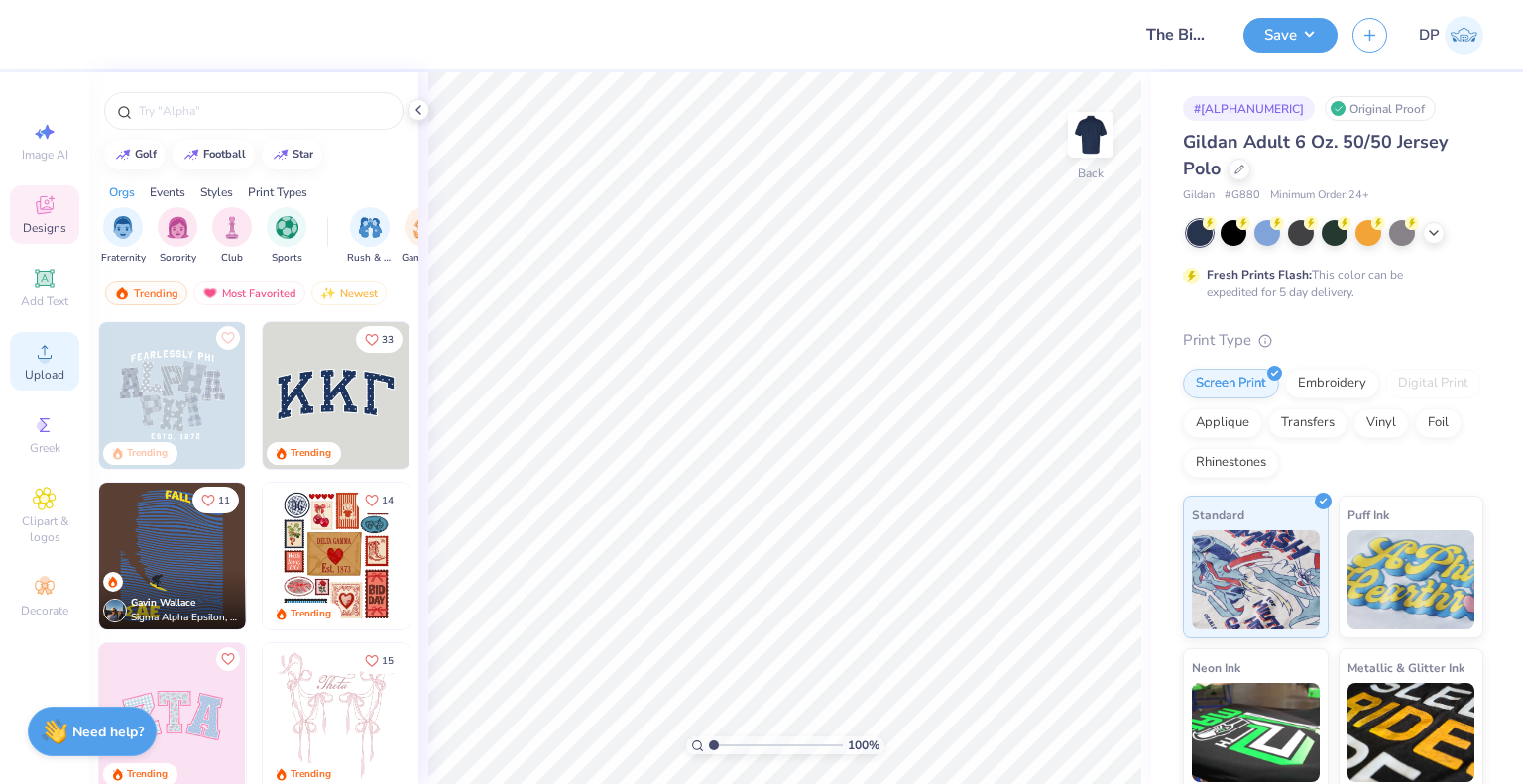 click on "Upload" at bounding box center (45, 375) 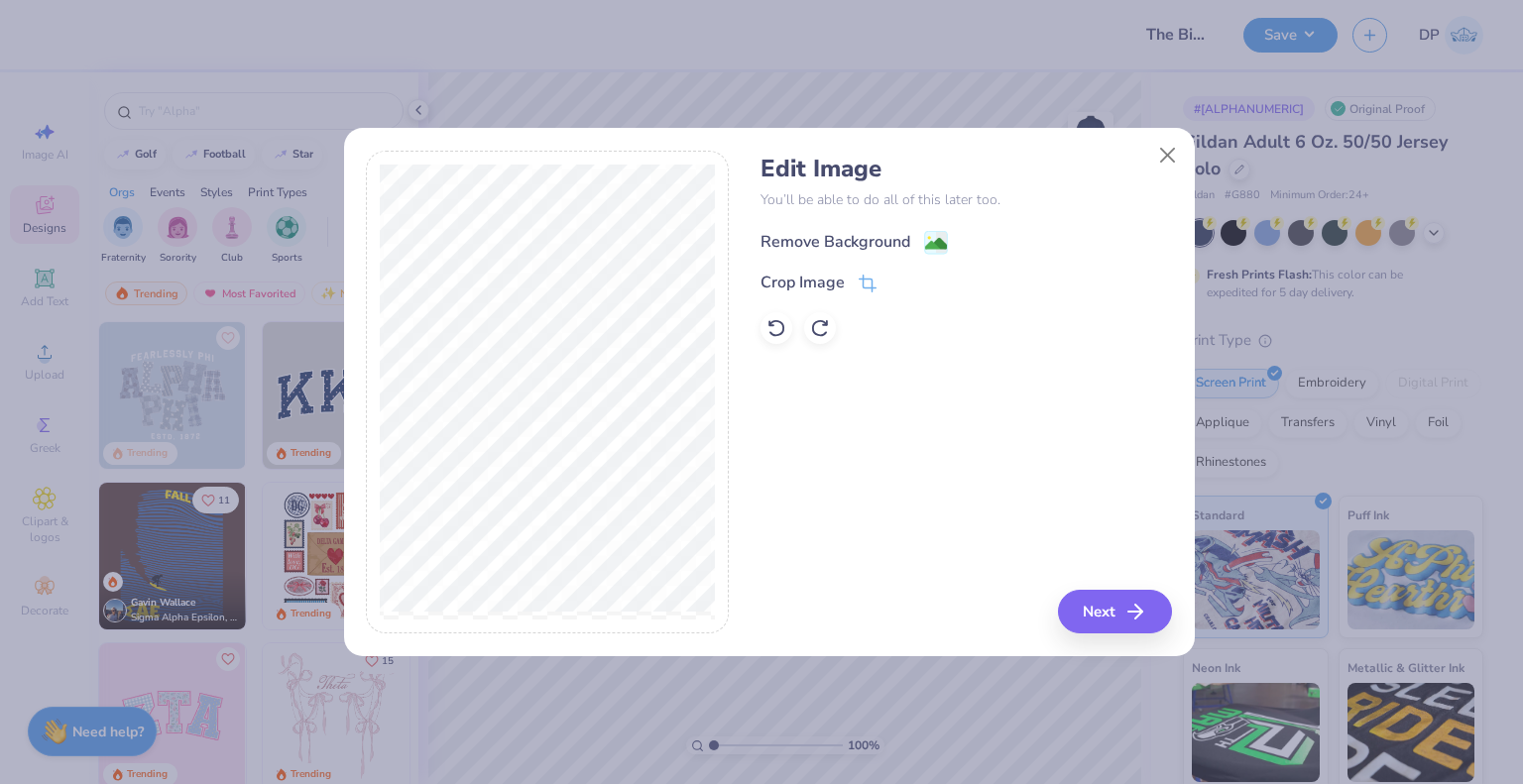 click on "Remove Background" at bounding box center [835, 242] 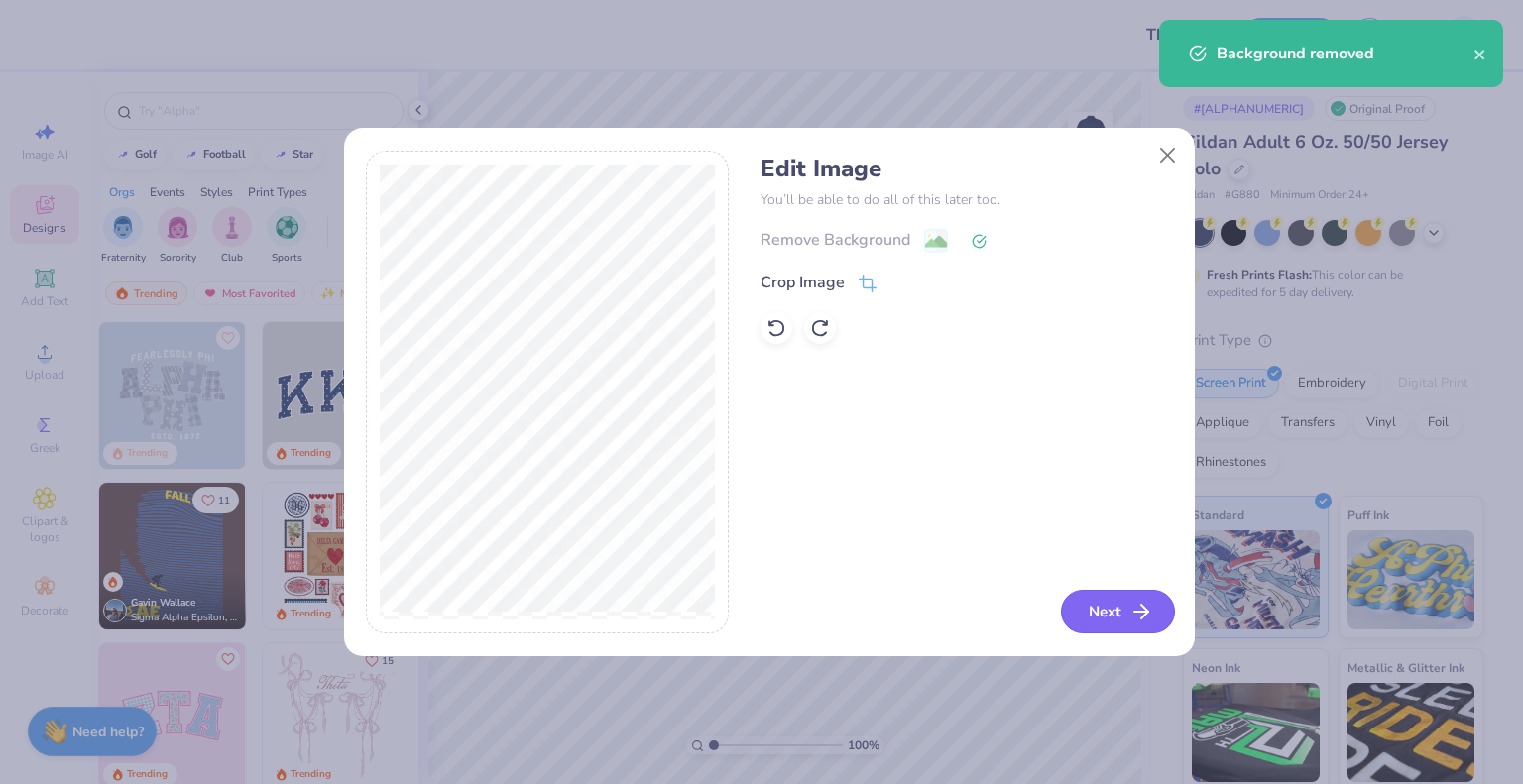 click on "Next" at bounding box center [1117, 612] 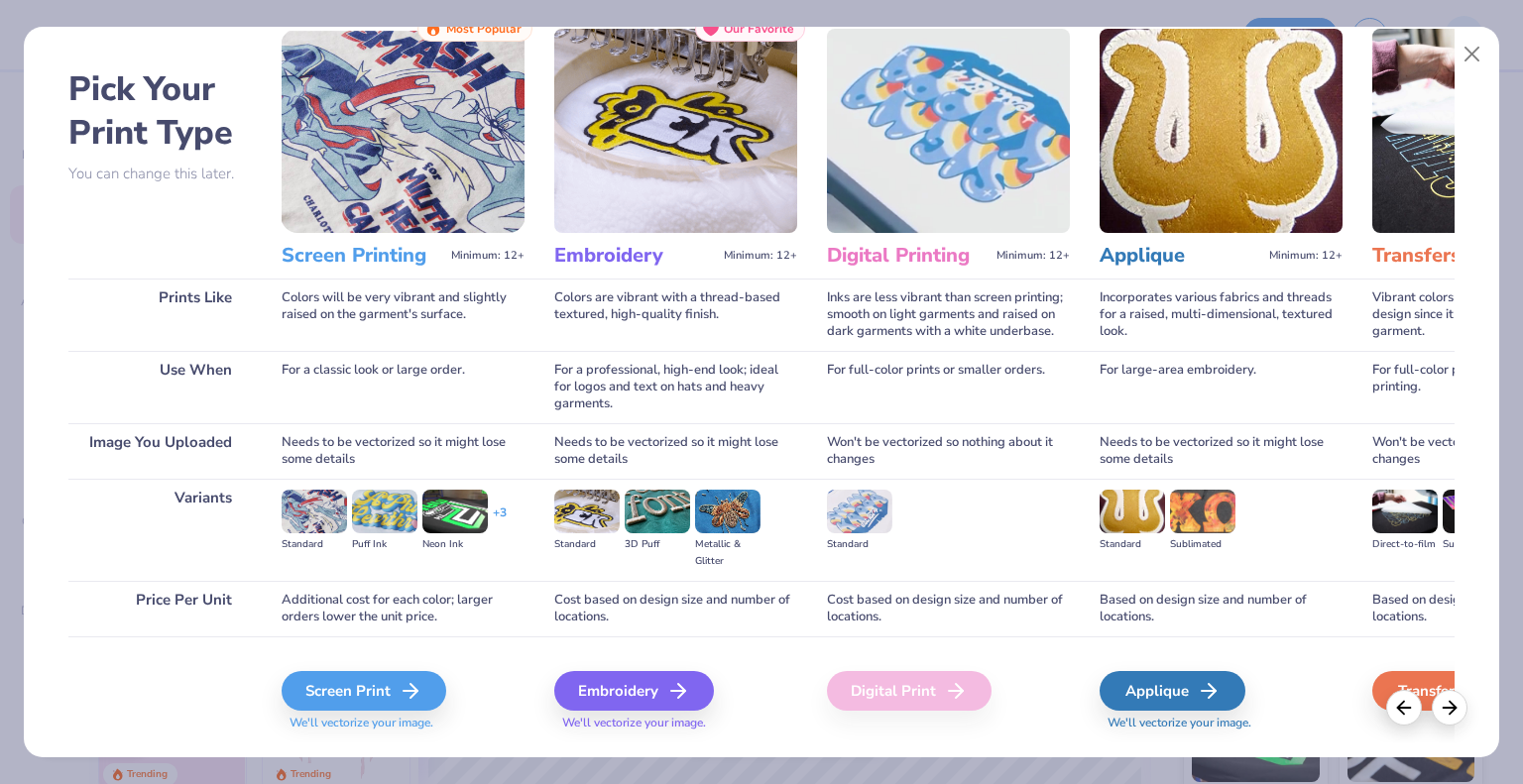 scroll, scrollTop: 104, scrollLeft: 0, axis: vertical 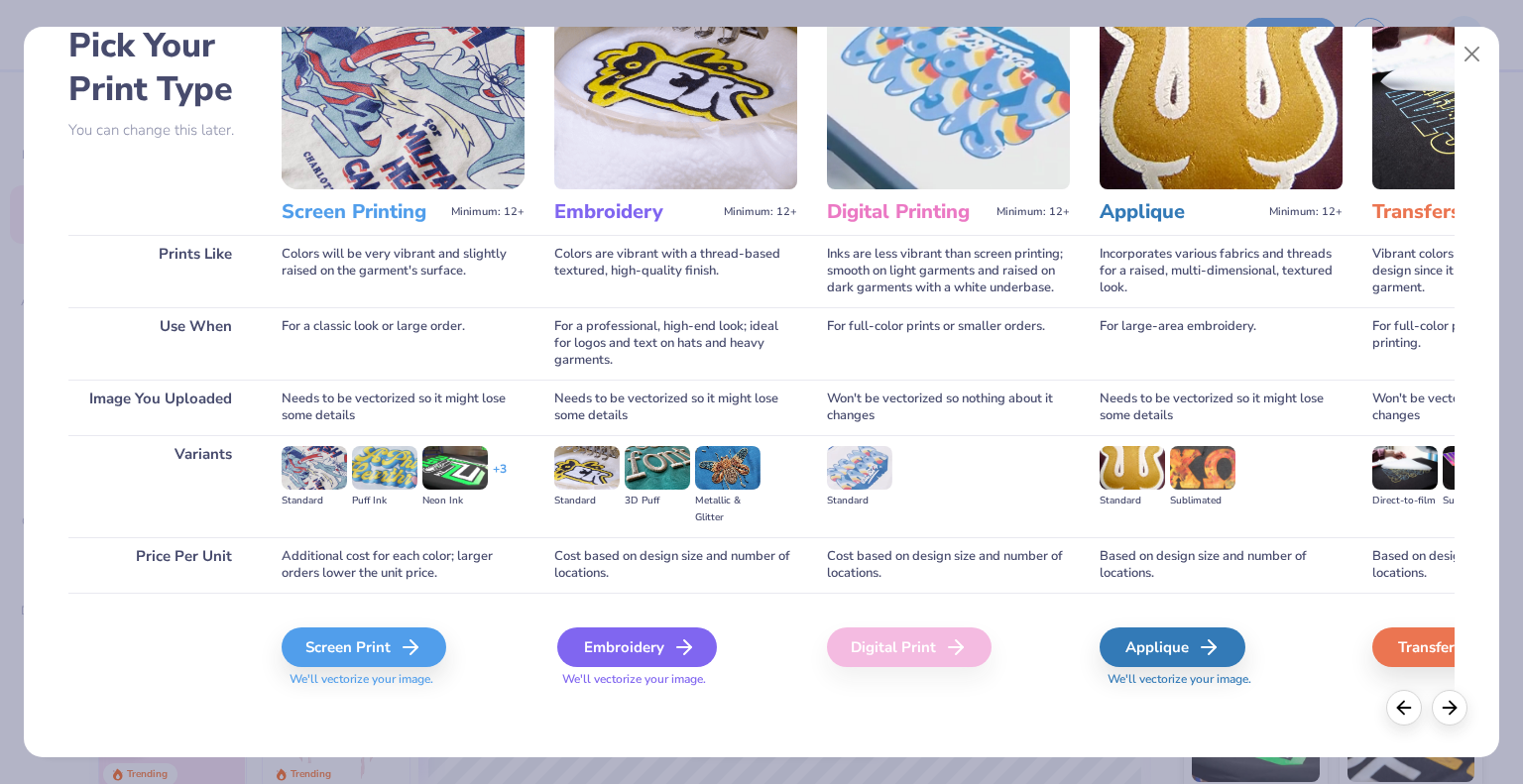 click on "Embroidery" at bounding box center [637, 647] 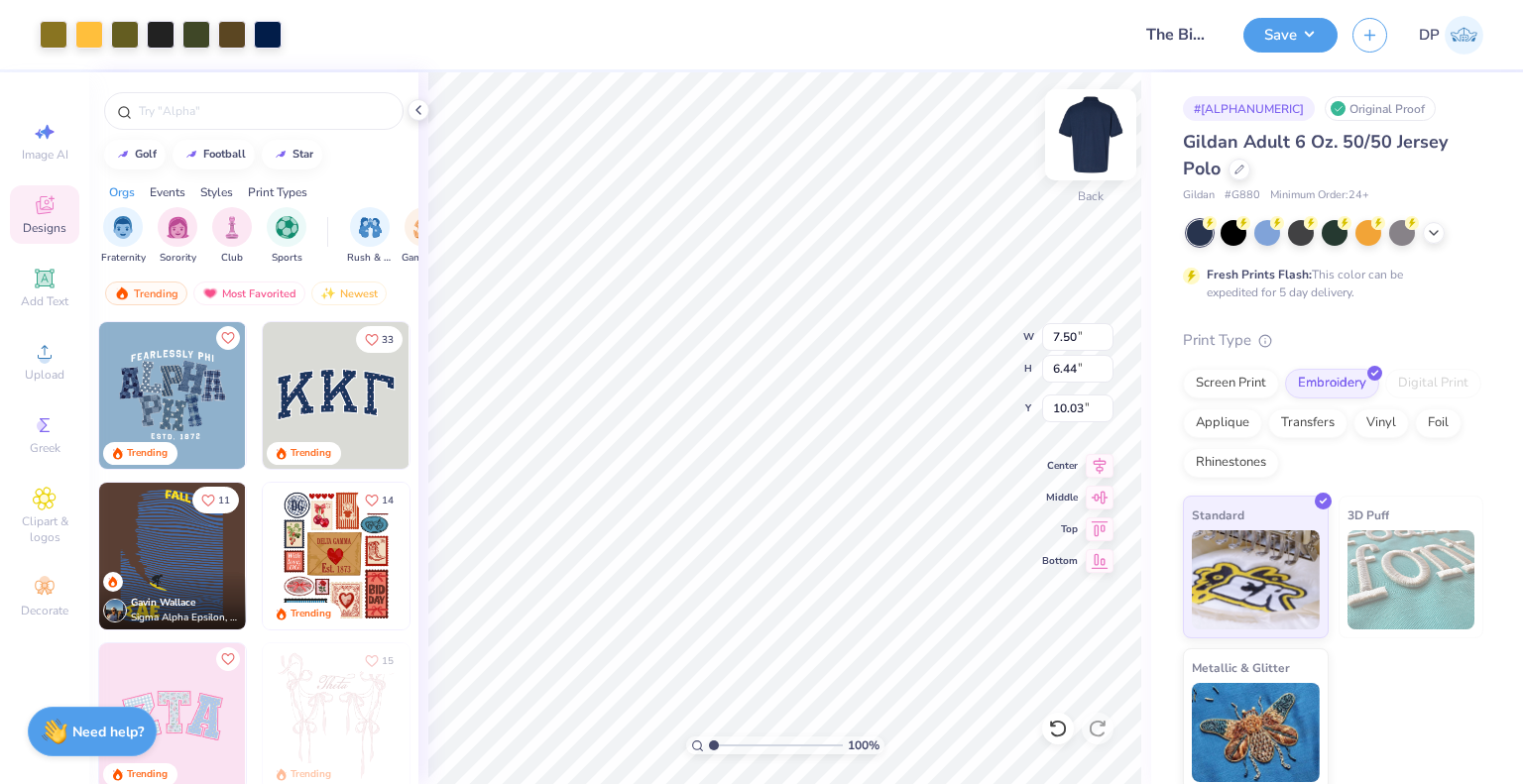 type on "2.31" 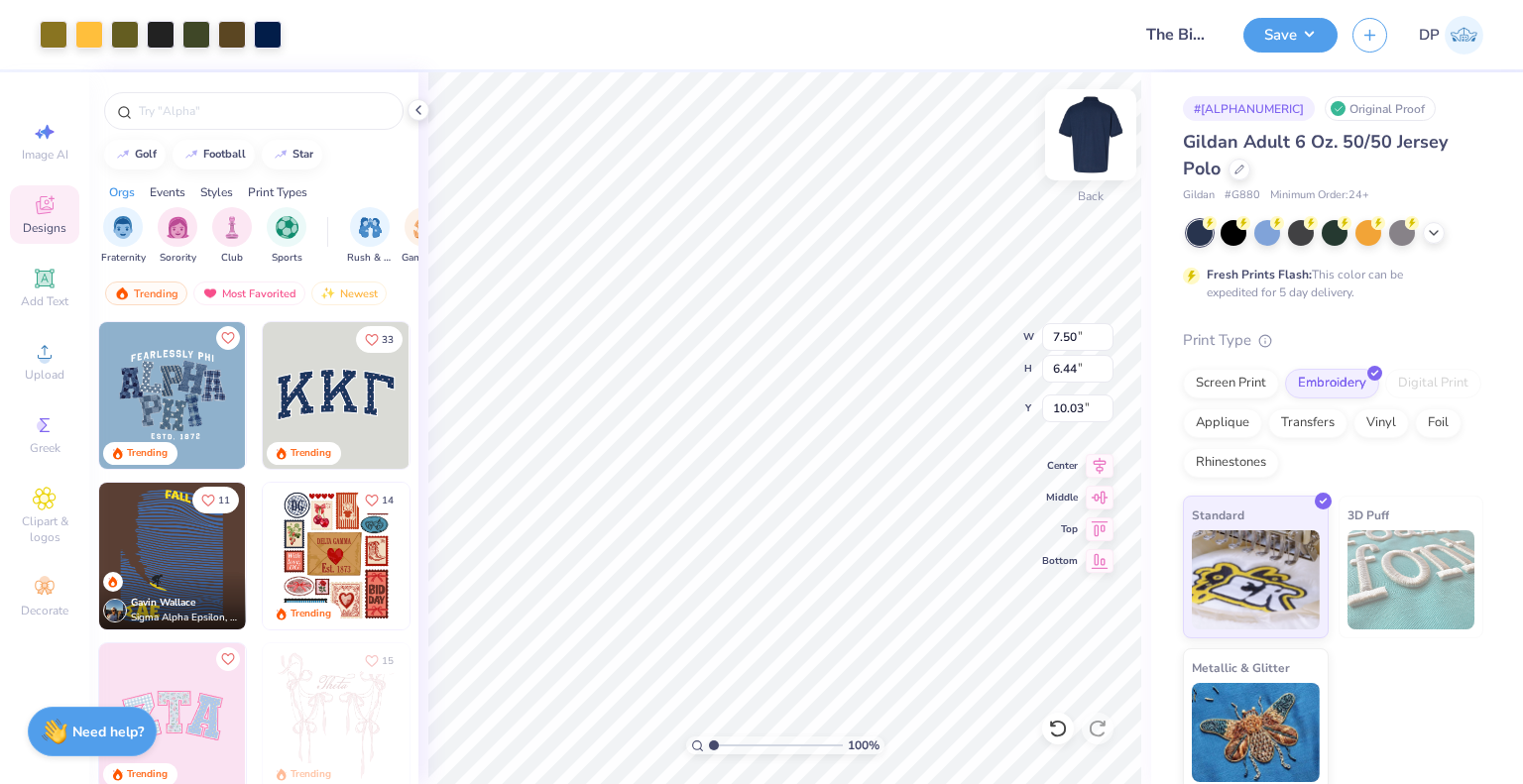 type on "1.98" 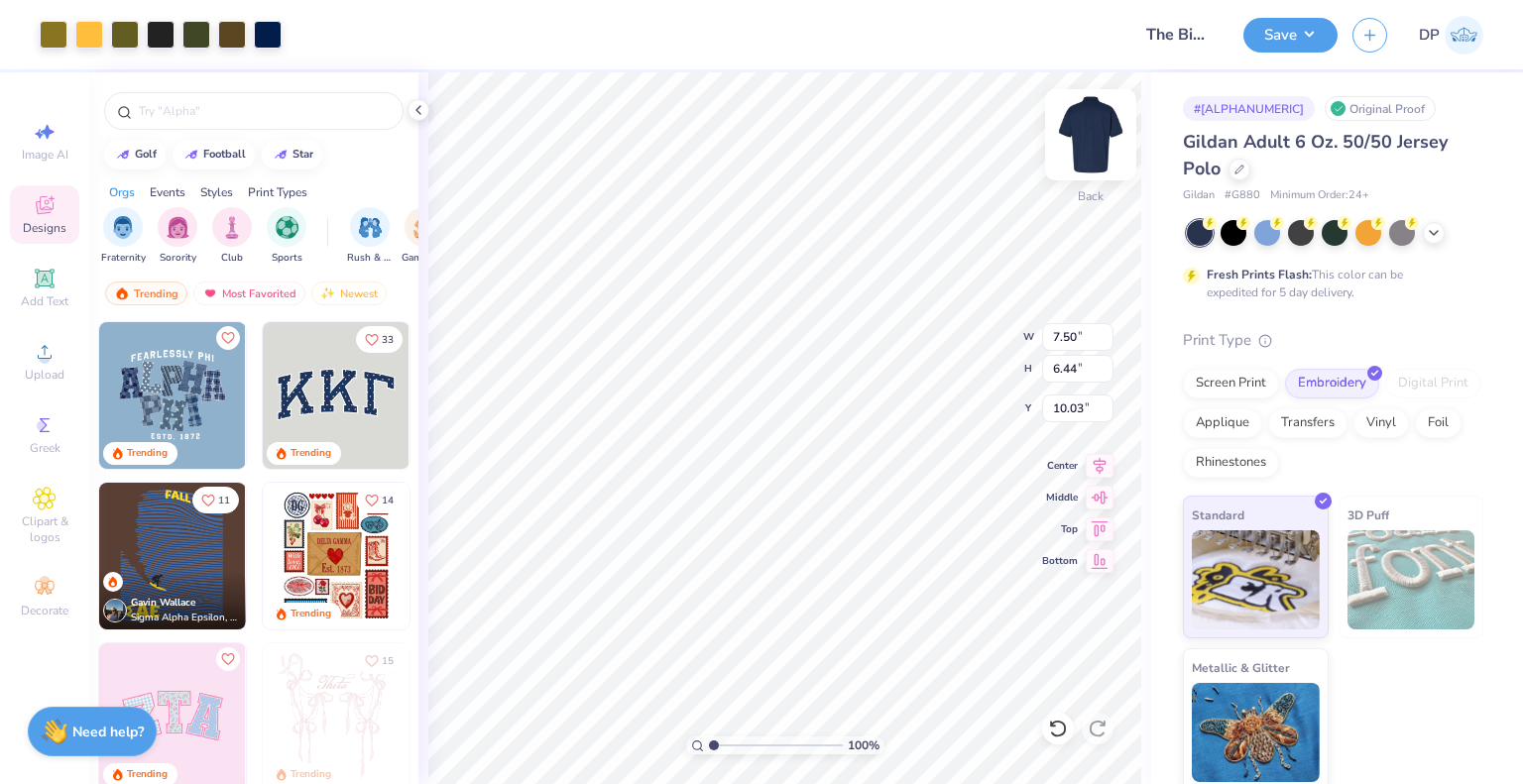type on "14.49" 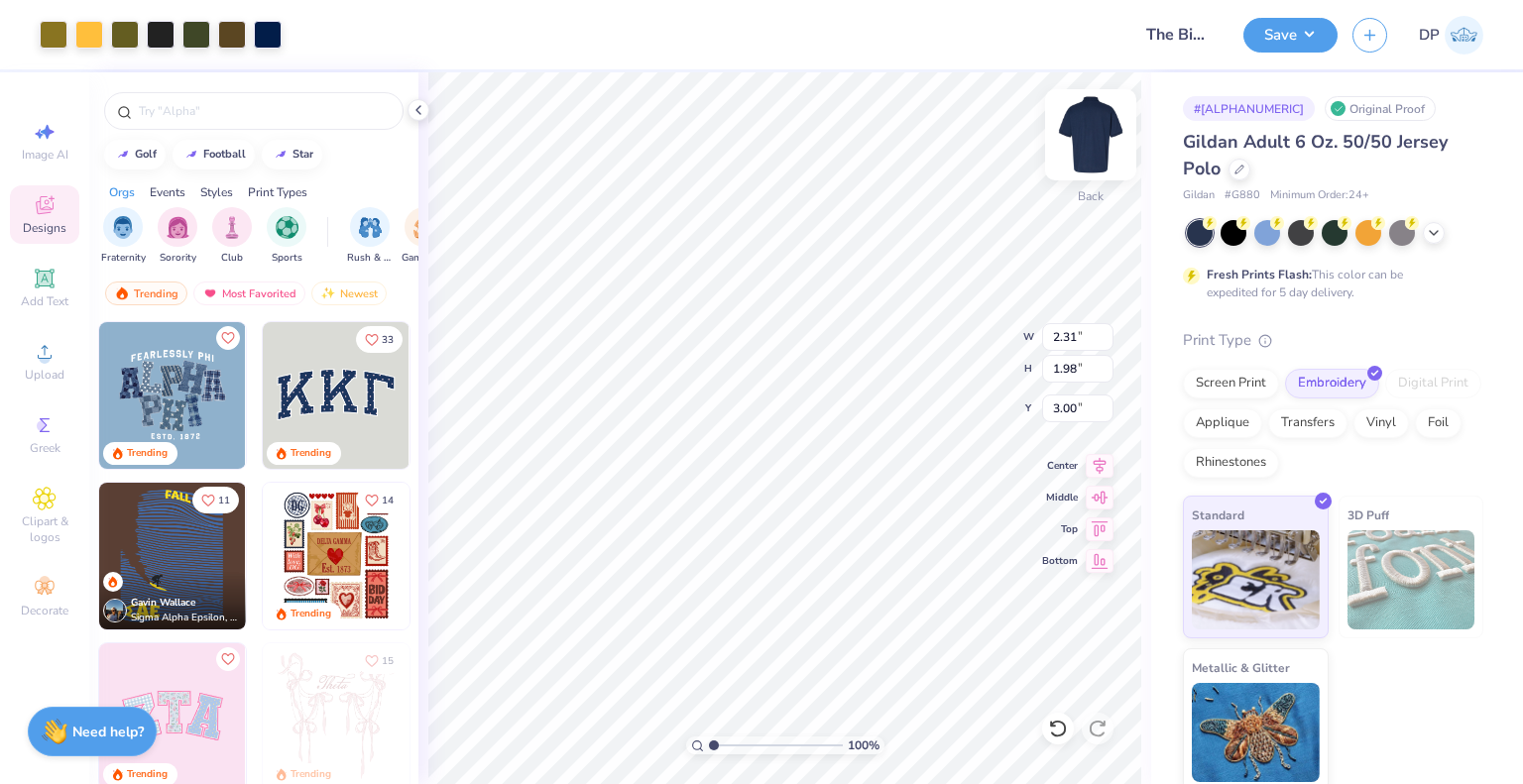type on "3.00" 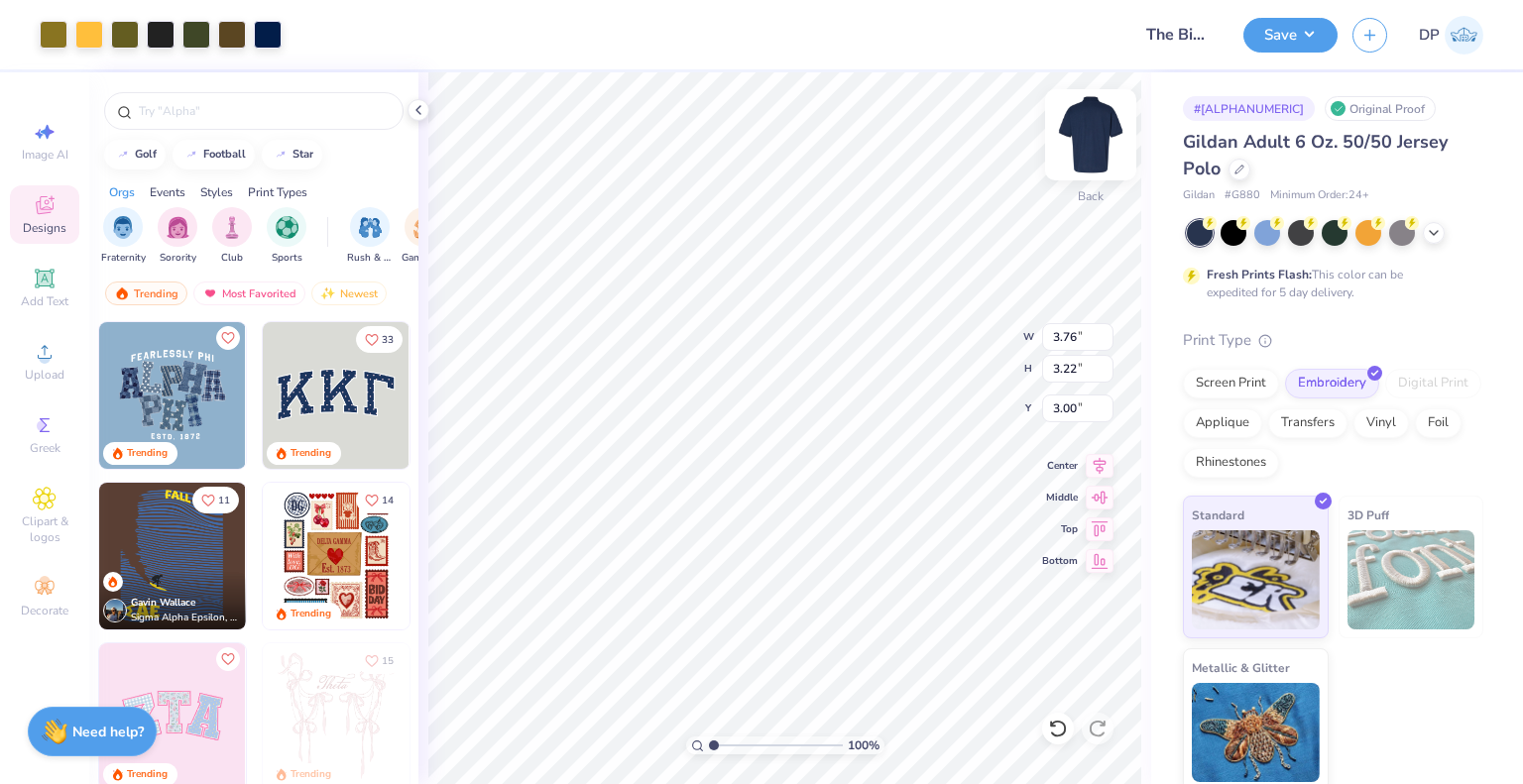 type on "3.76" 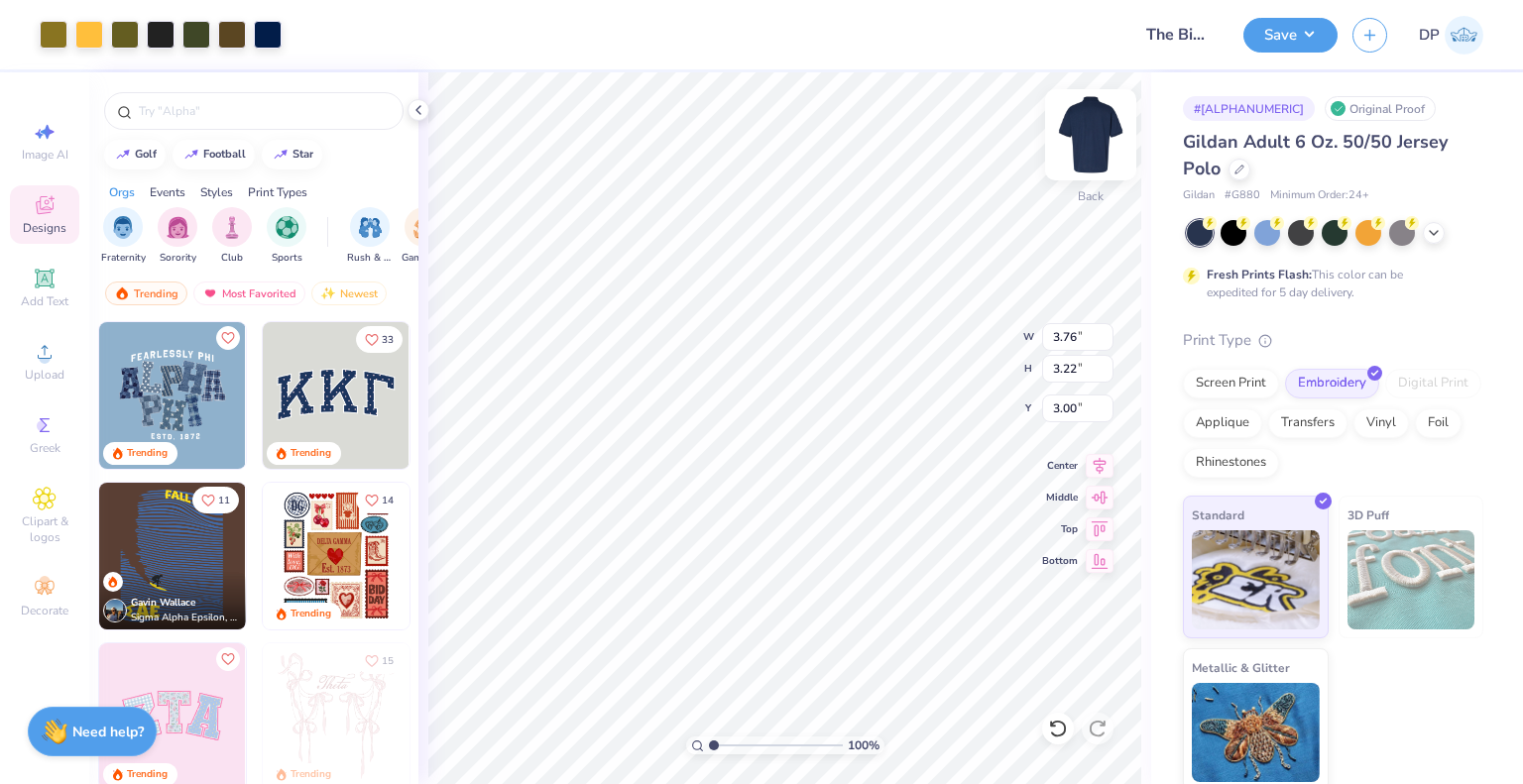 type on "3.22" 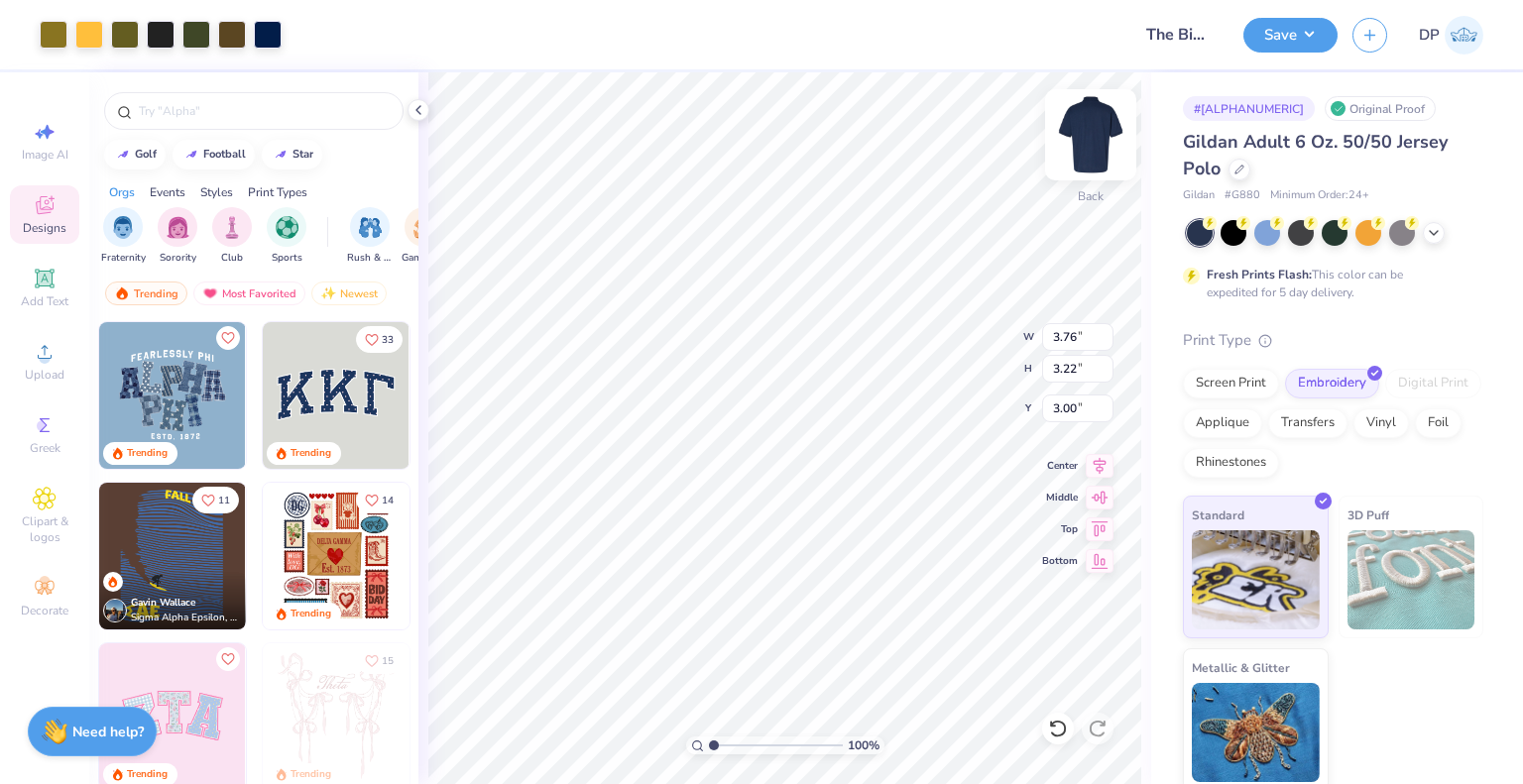 type on "3.36" 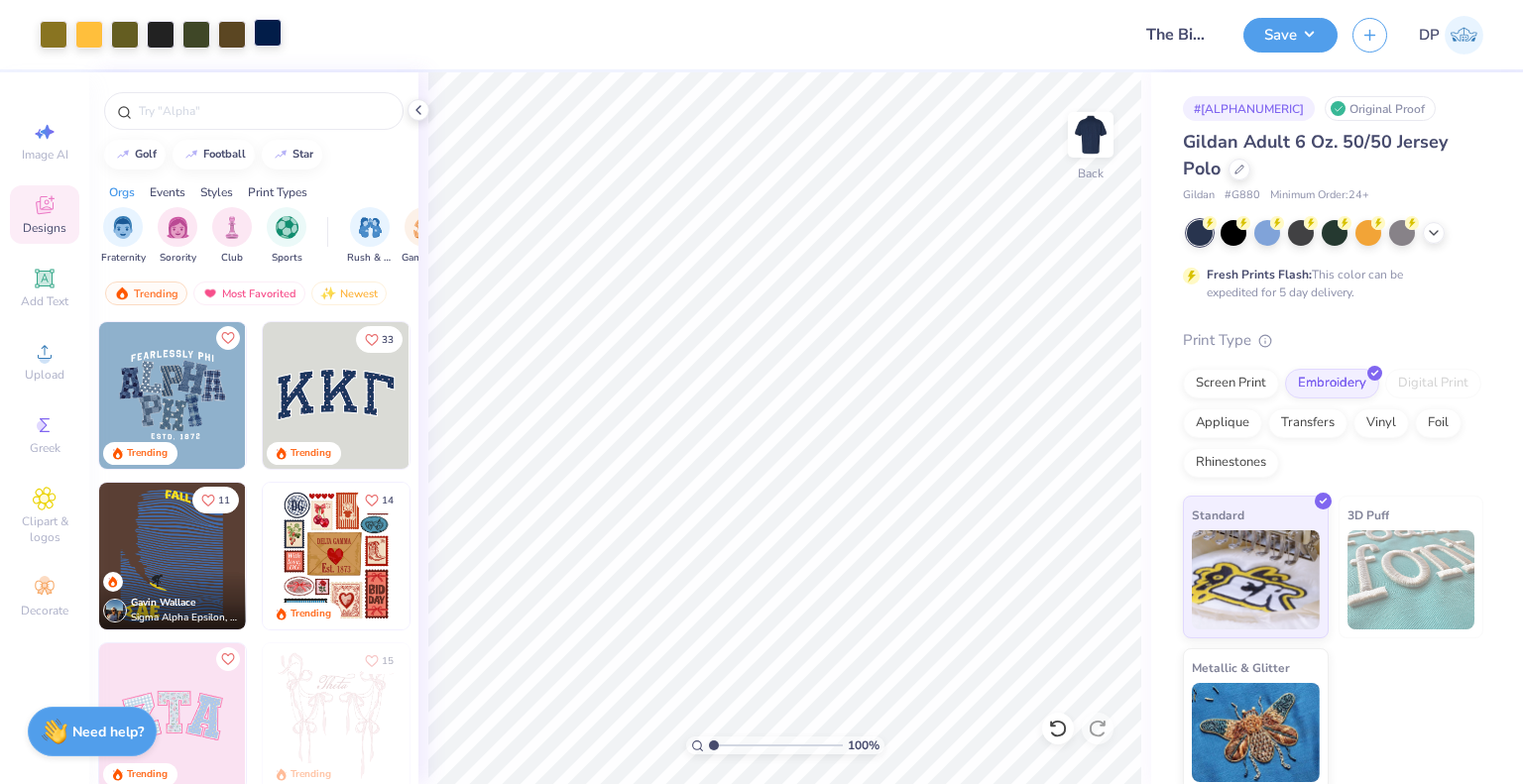 click at bounding box center (268, 33) 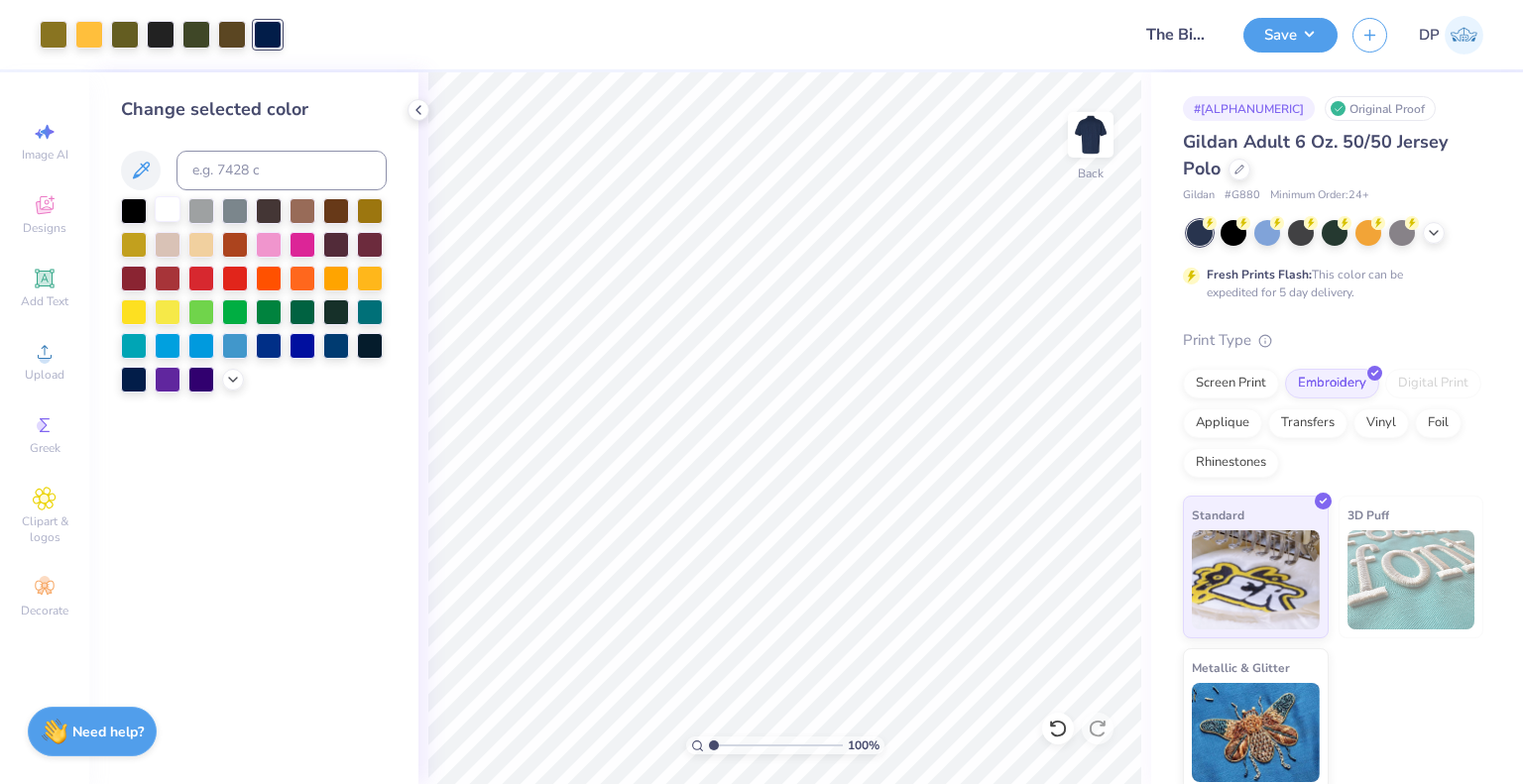 click at bounding box center [168, 209] 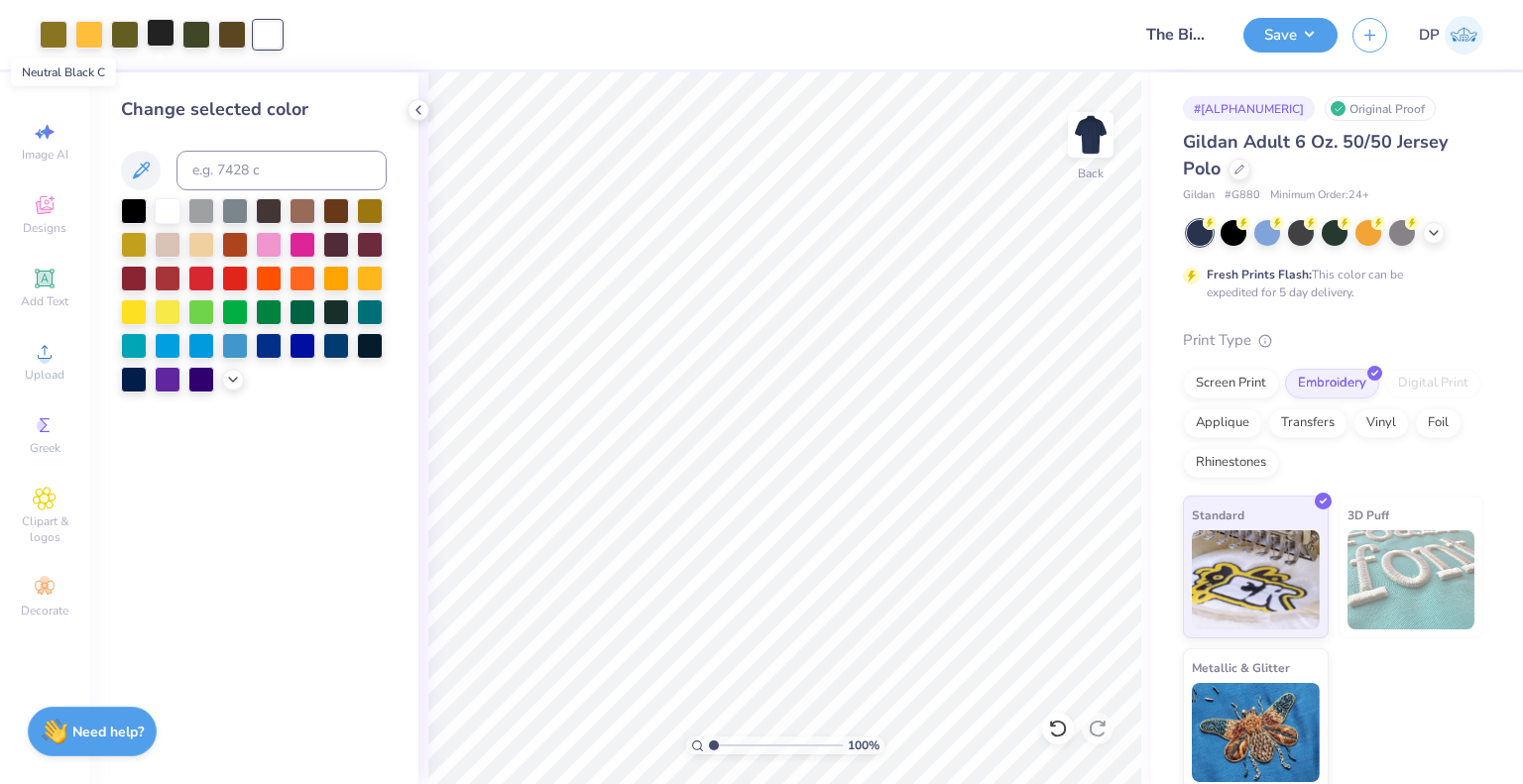 click at bounding box center [161, 33] 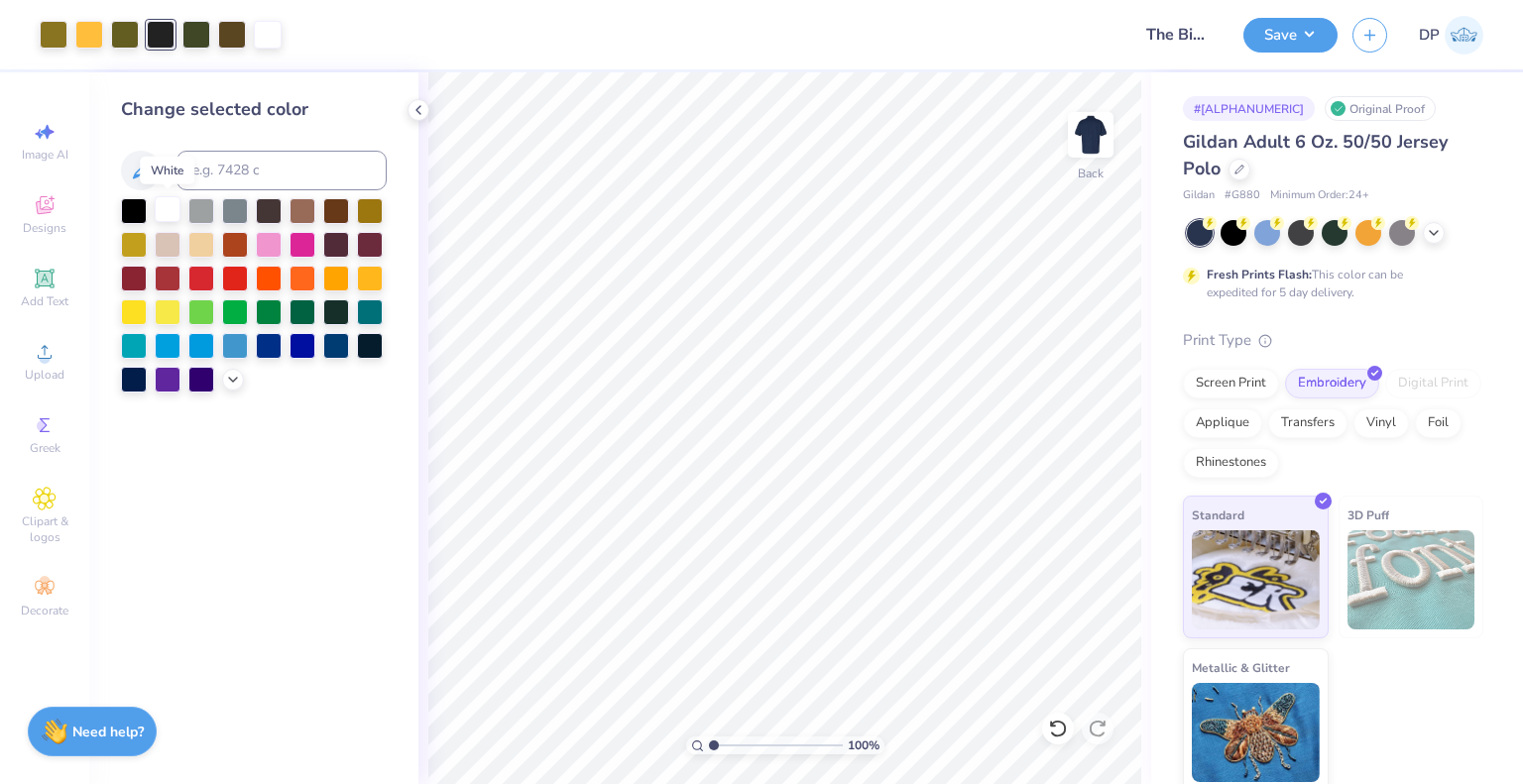 click at bounding box center [168, 209] 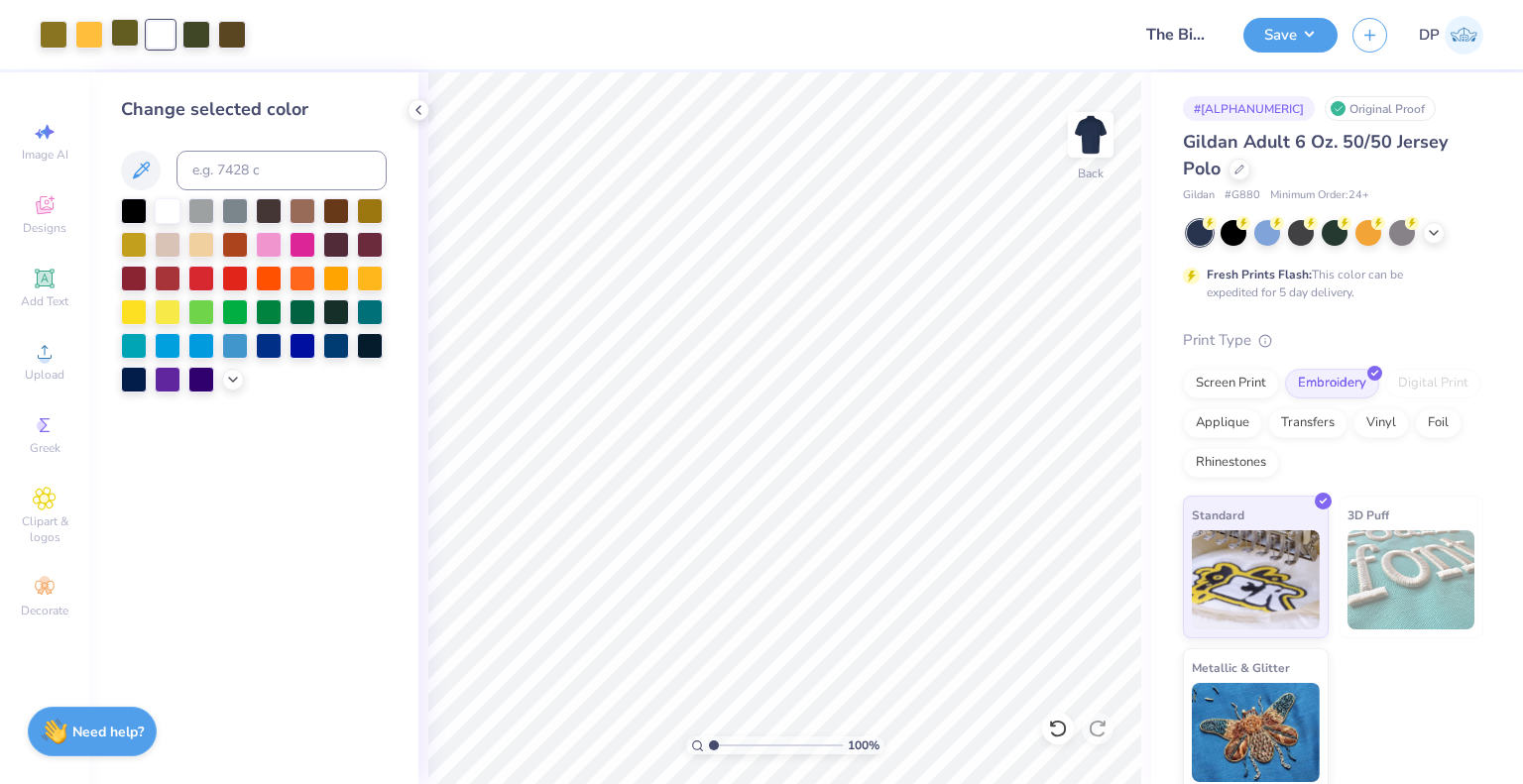 click at bounding box center [125, 33] 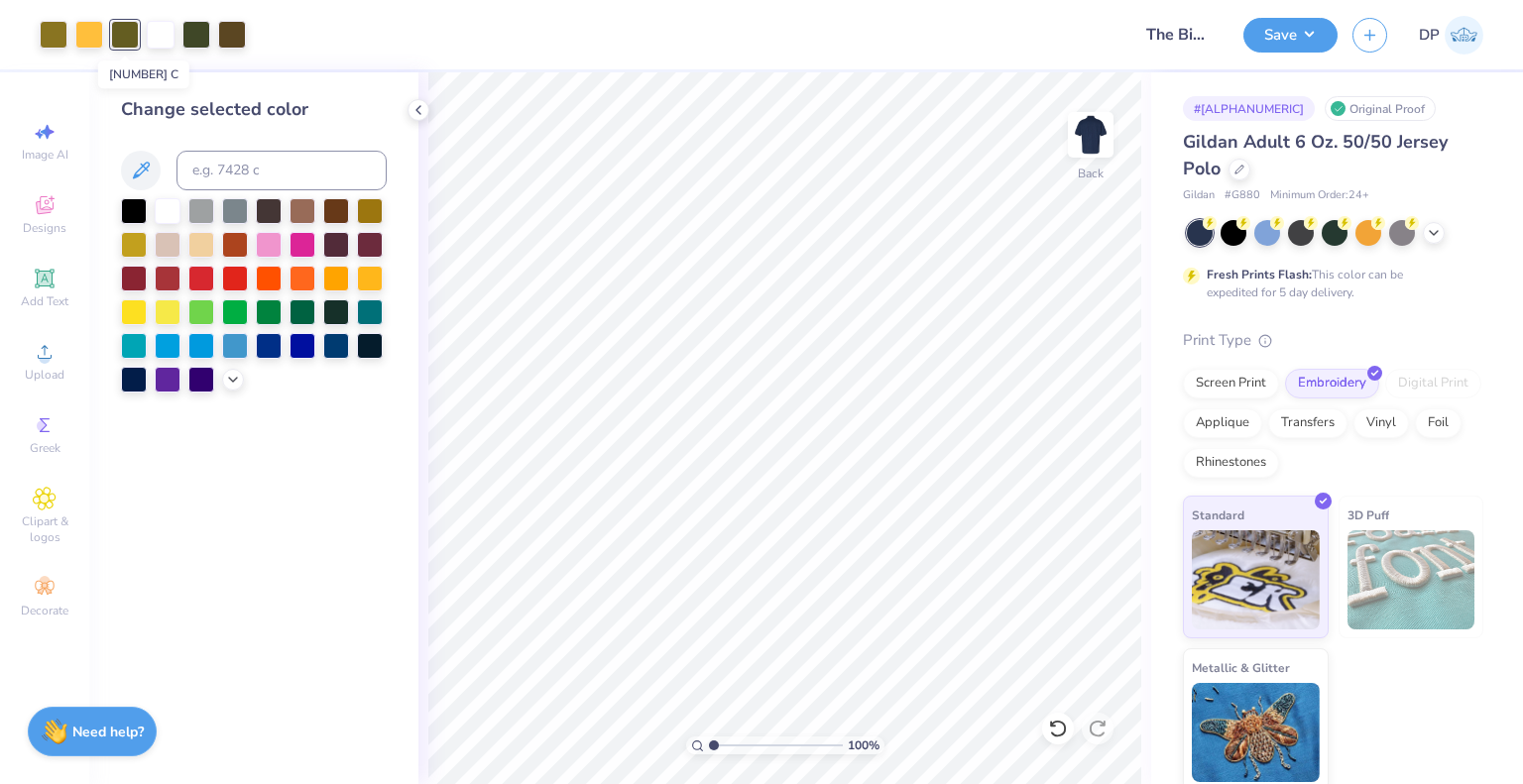 click at bounding box center (125, 35) 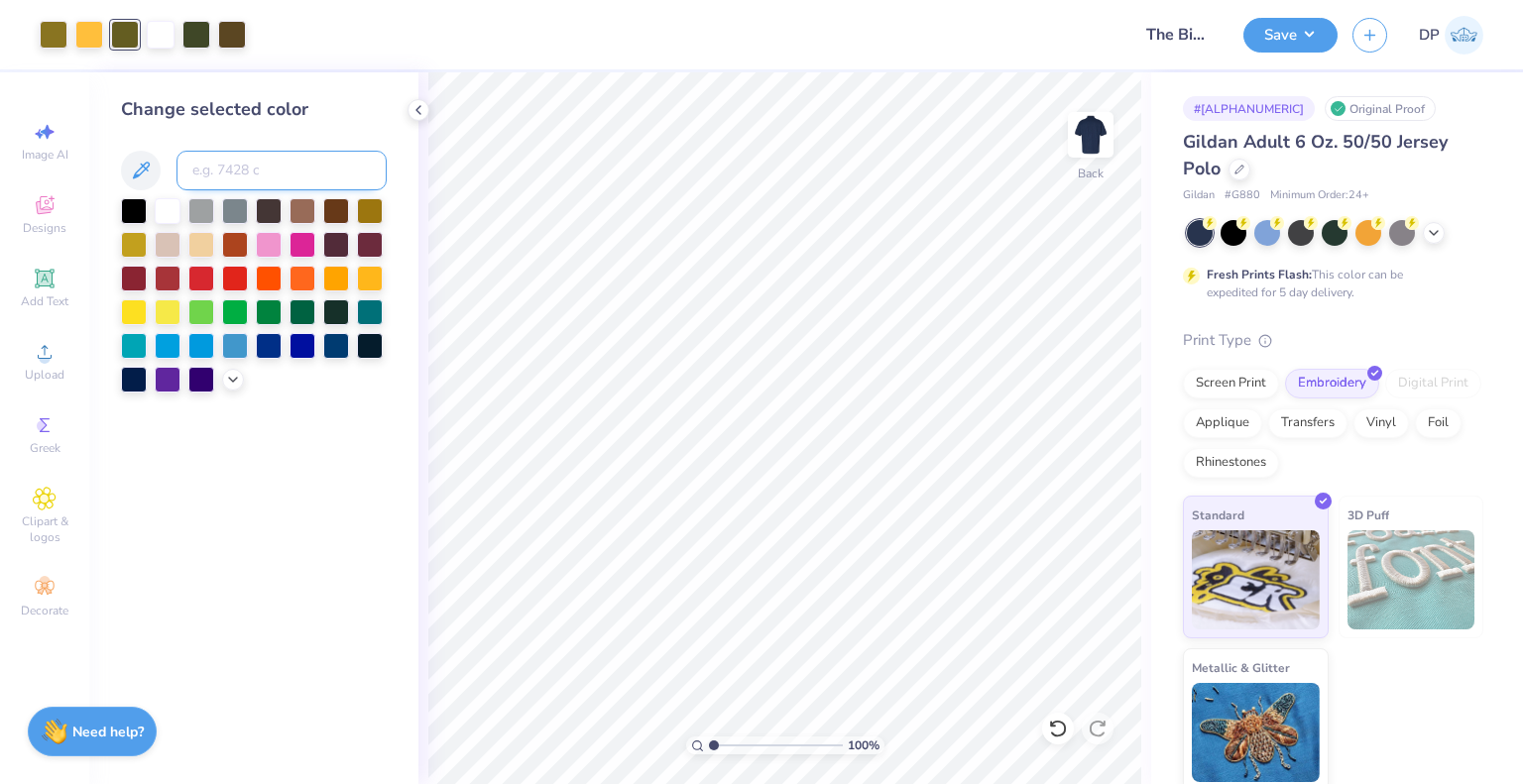click at bounding box center (282, 170) 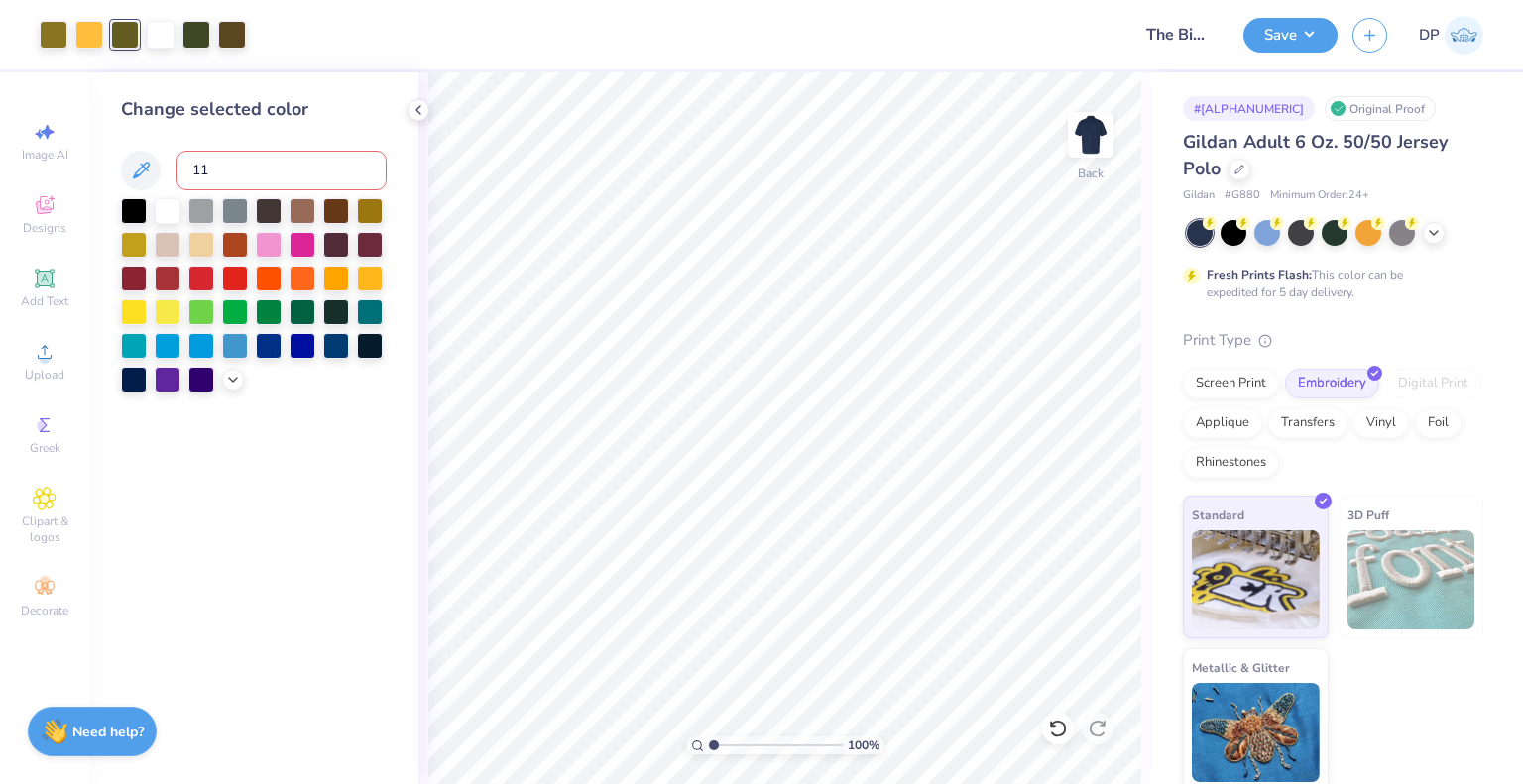type on "119" 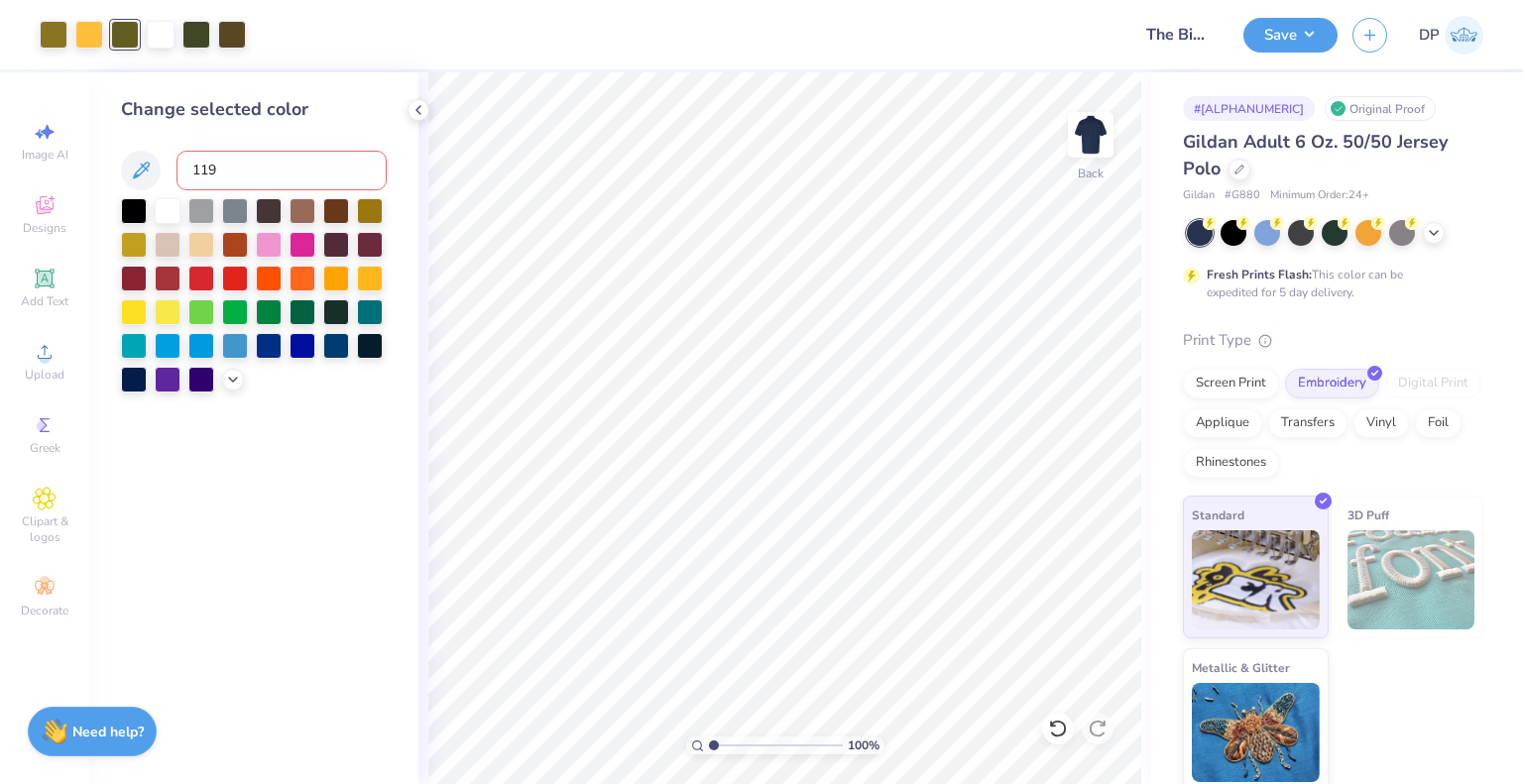 type 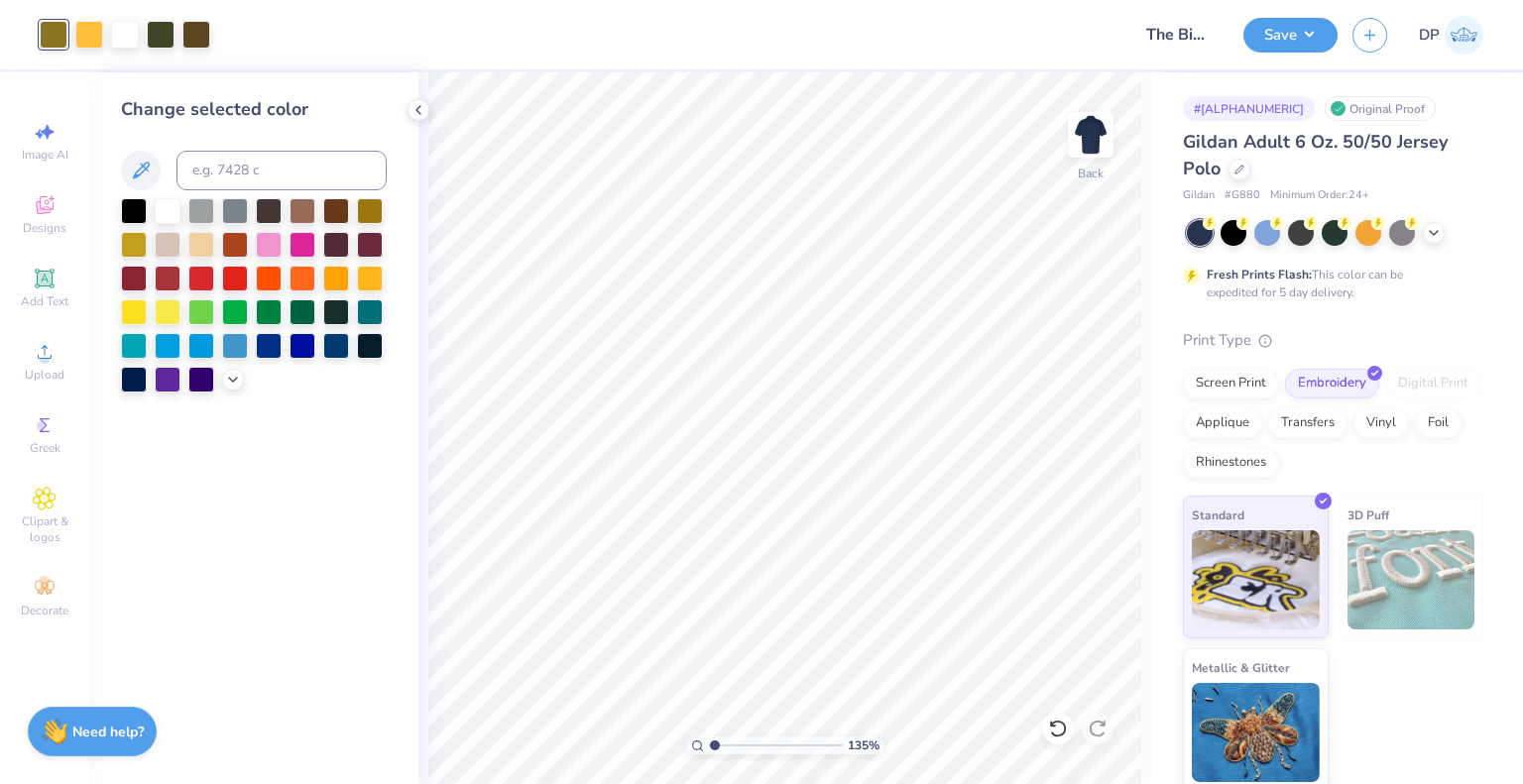 type on "1" 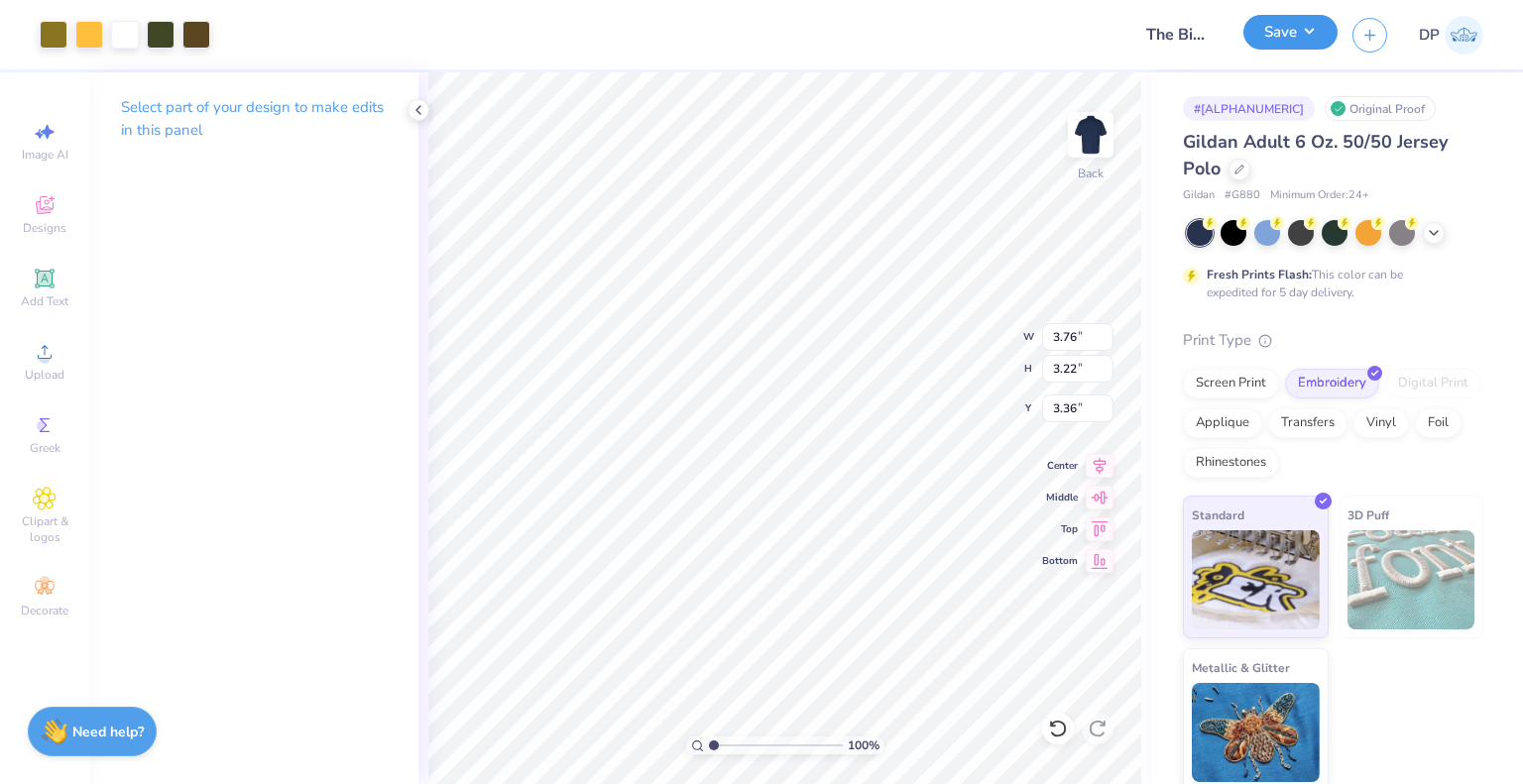 click on "Save" at bounding box center [1290, 32] 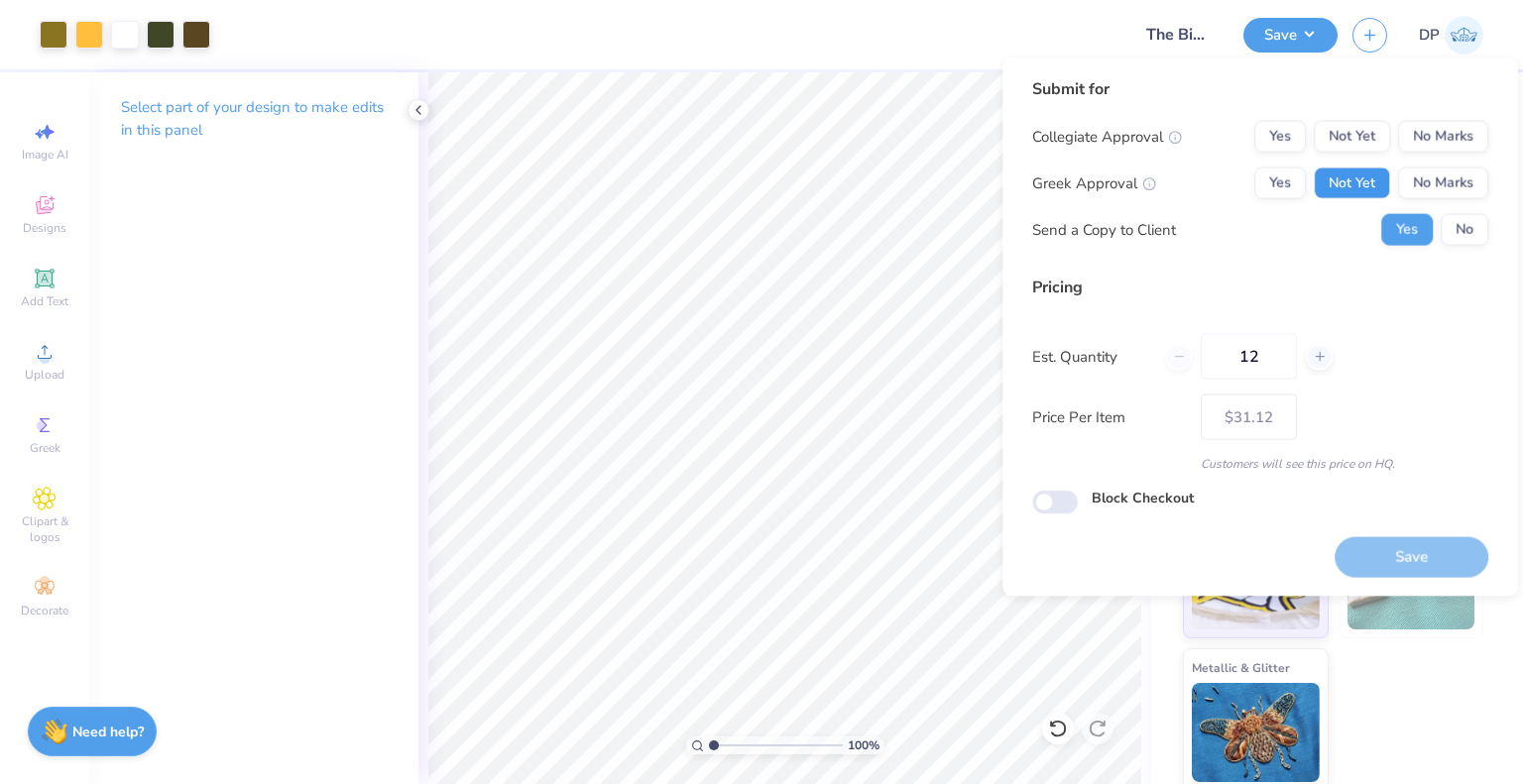 click on "Not Yet" at bounding box center (1351, 183) 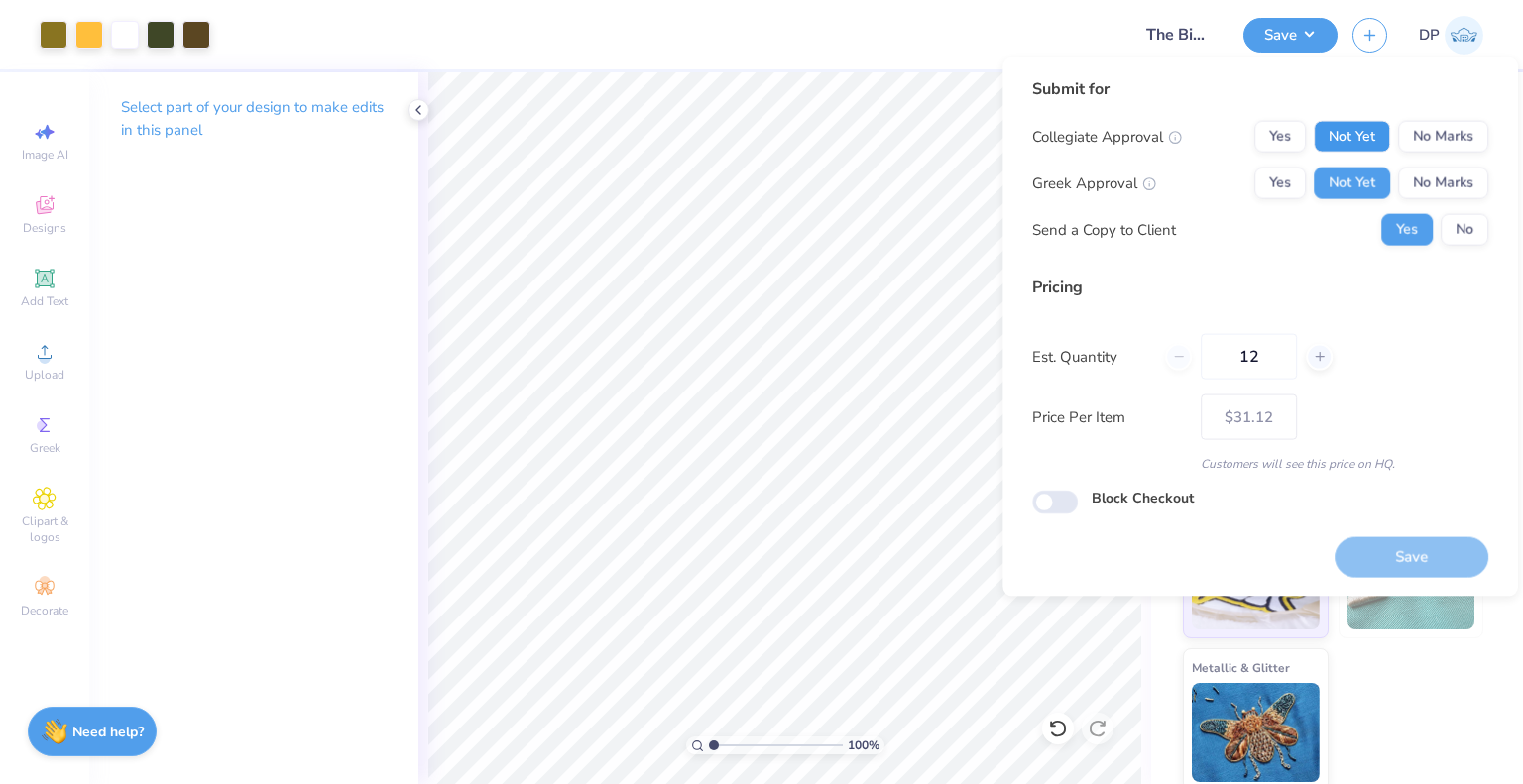 click on "Not Yet" at bounding box center (1351, 137) 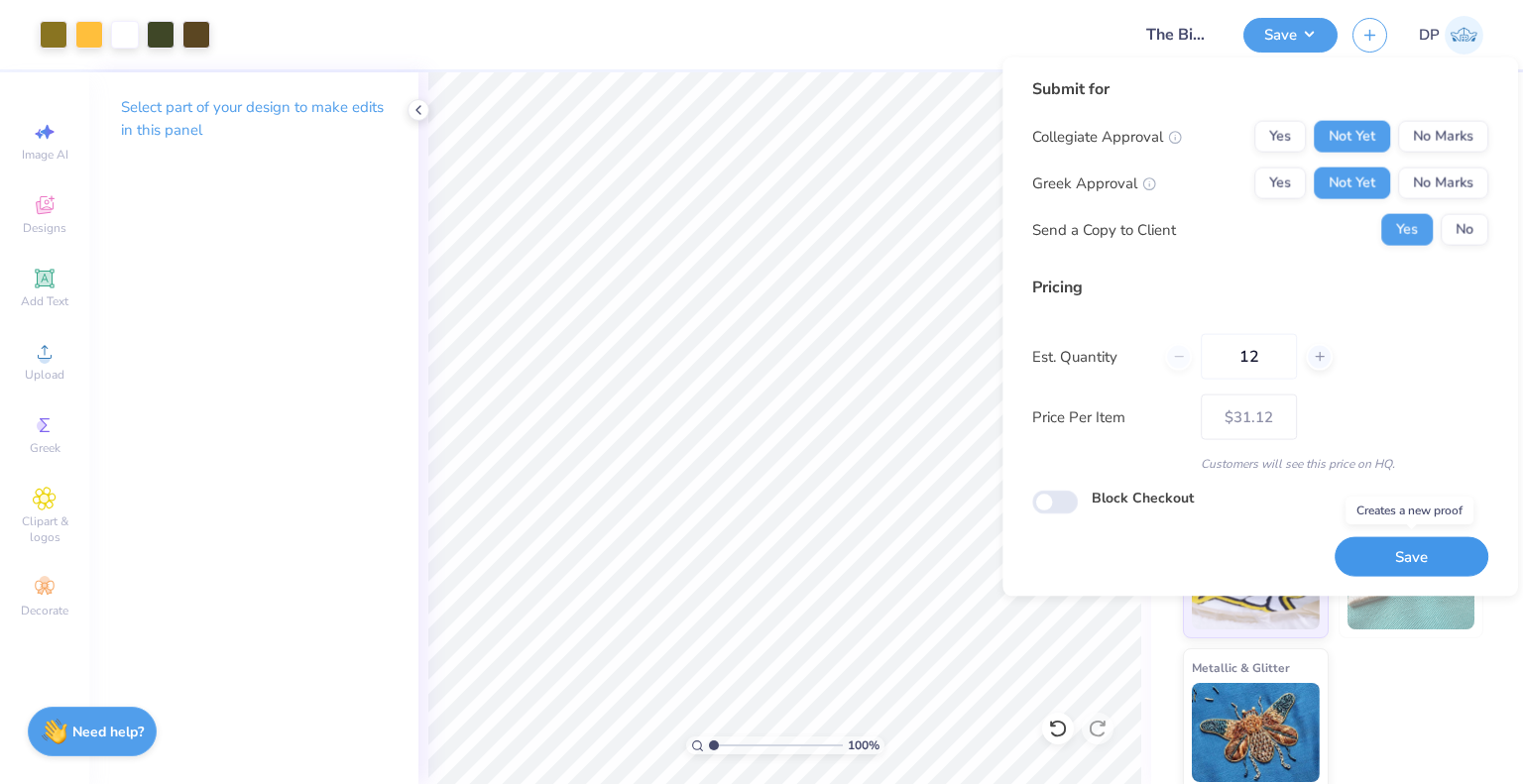 click on "Save" at bounding box center [1411, 556] 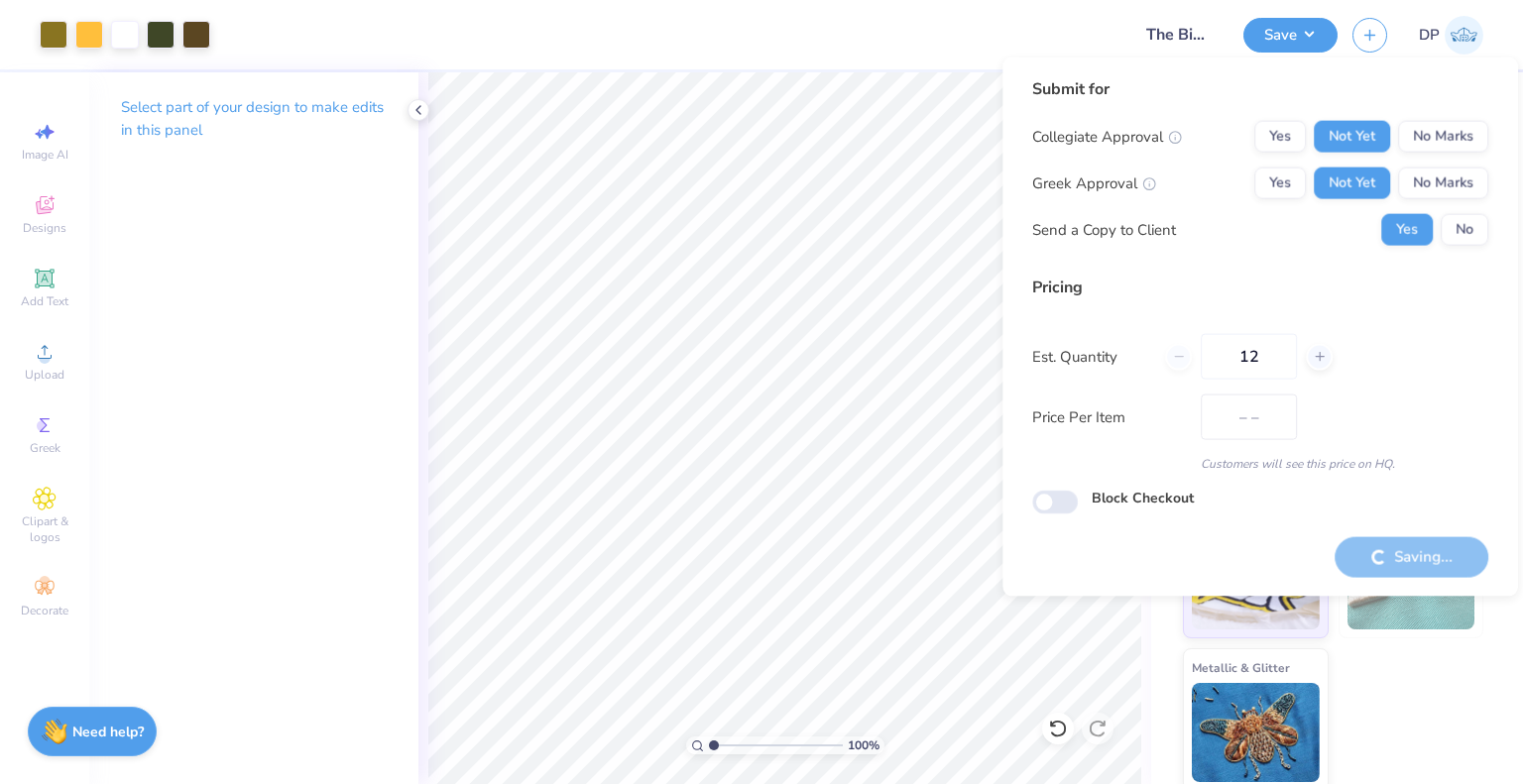 type on "$31.12" 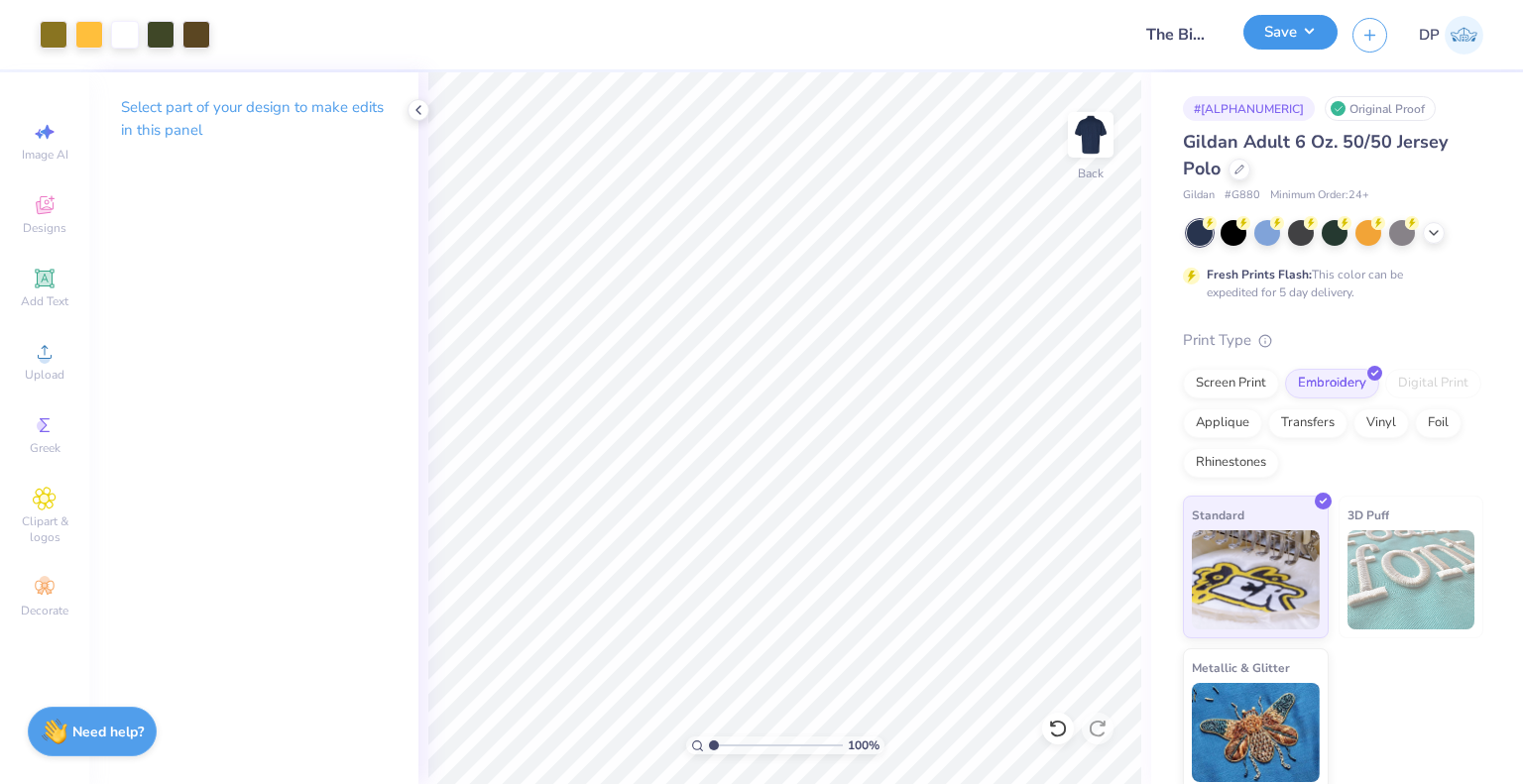 click on "Save" at bounding box center (1290, 32) 